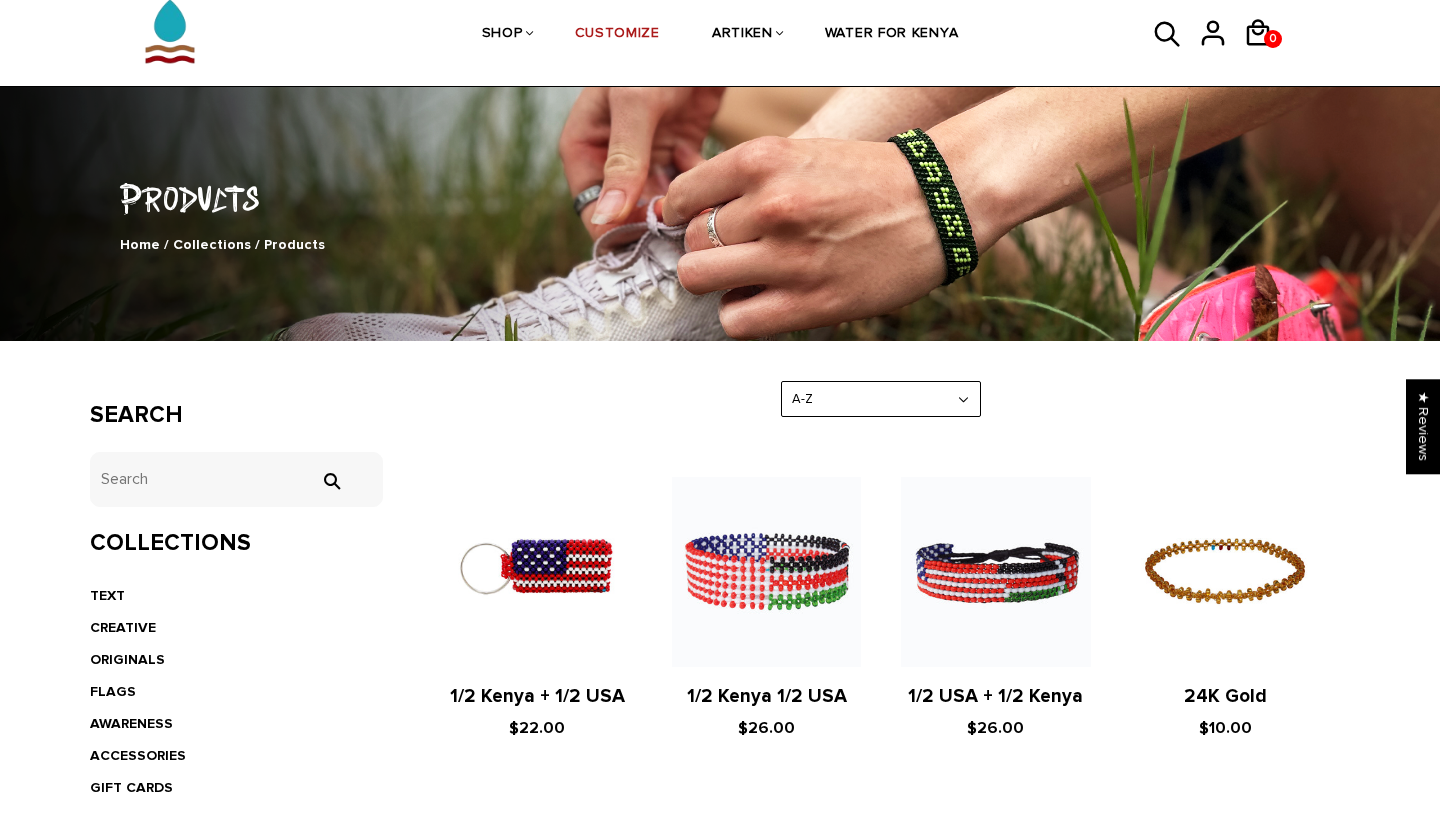 scroll, scrollTop: 369, scrollLeft: 0, axis: vertical 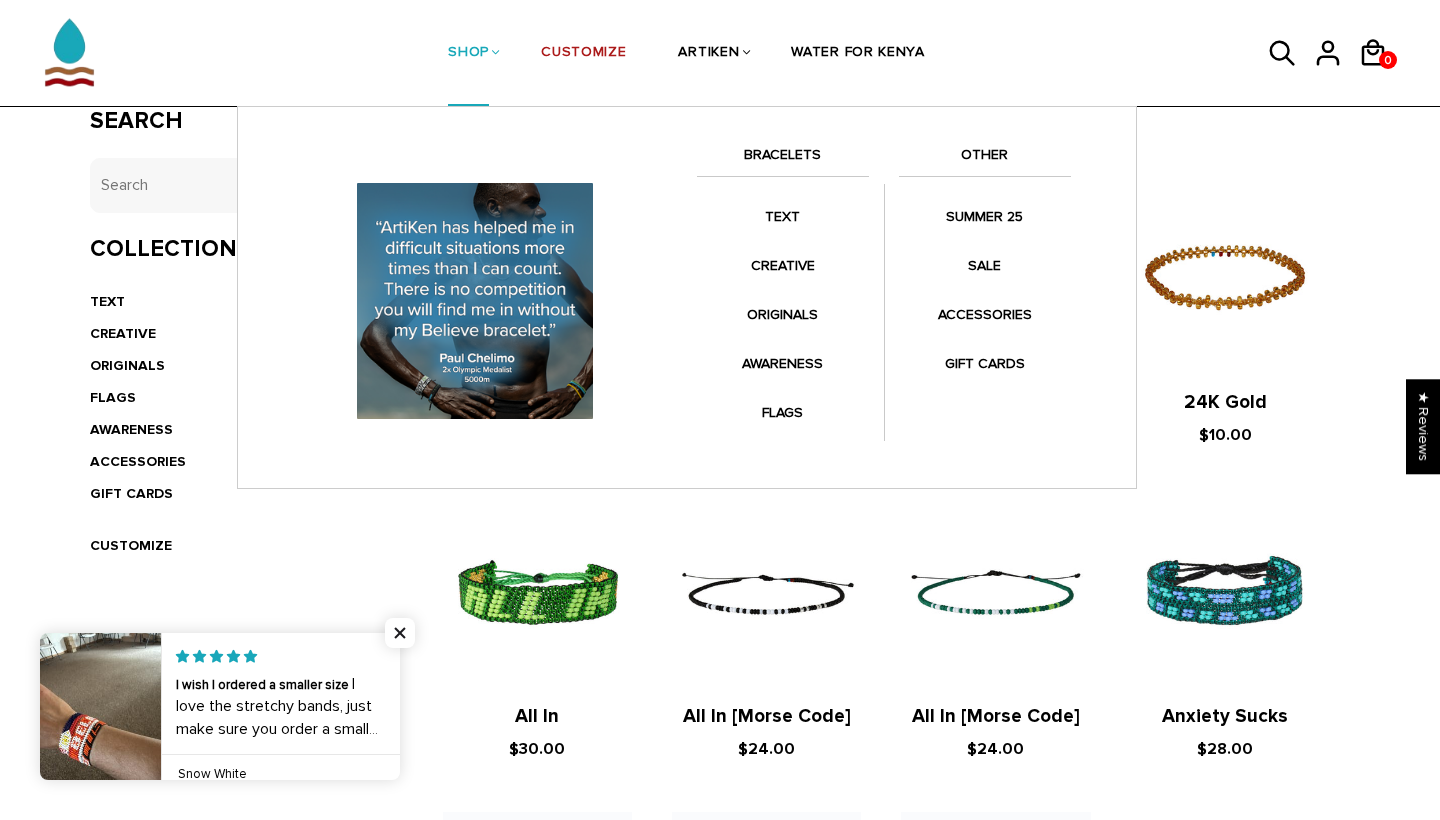 click on "SHOP" at bounding box center (468, 54) 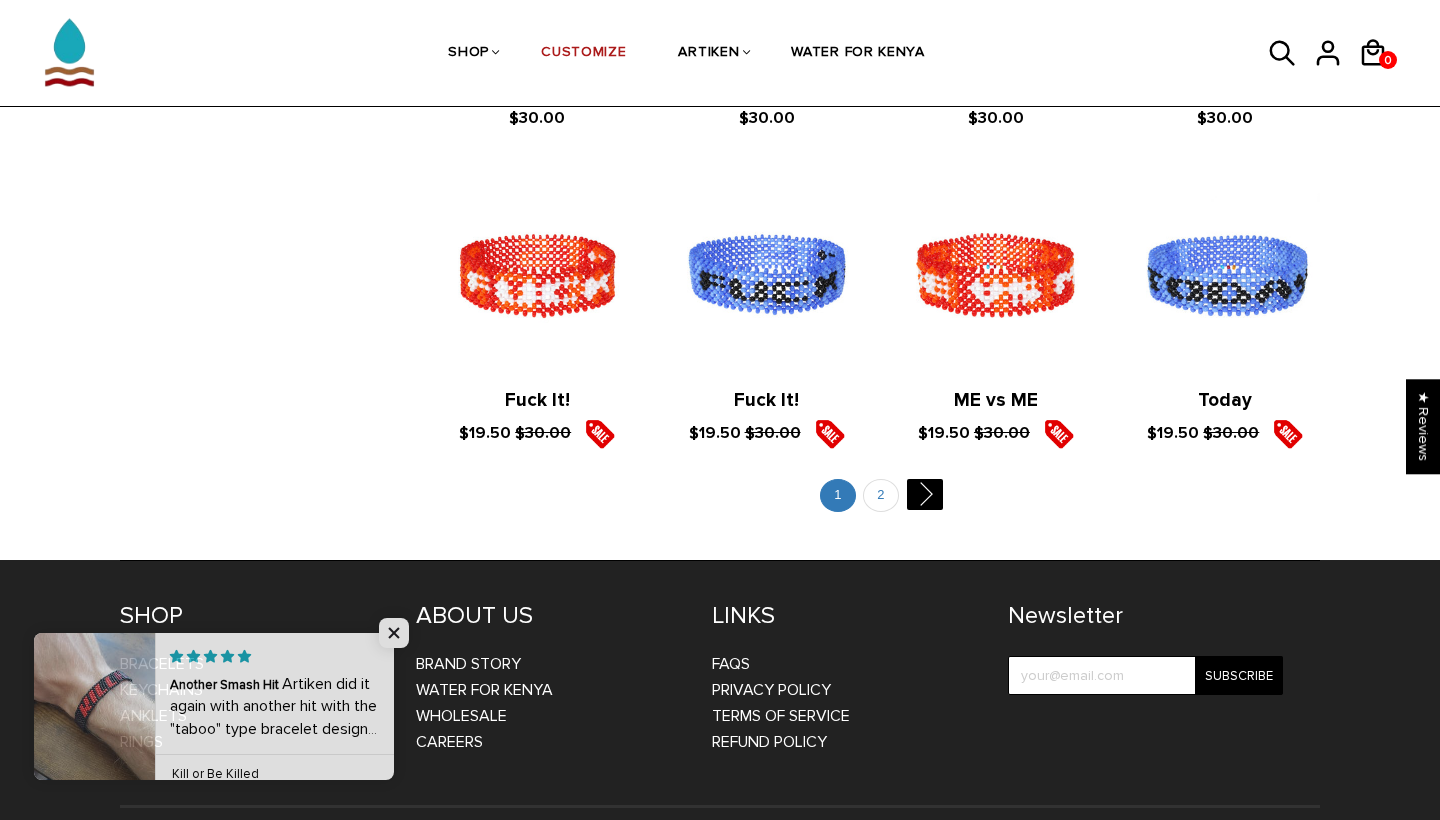 scroll, scrollTop: 2285, scrollLeft: 0, axis: vertical 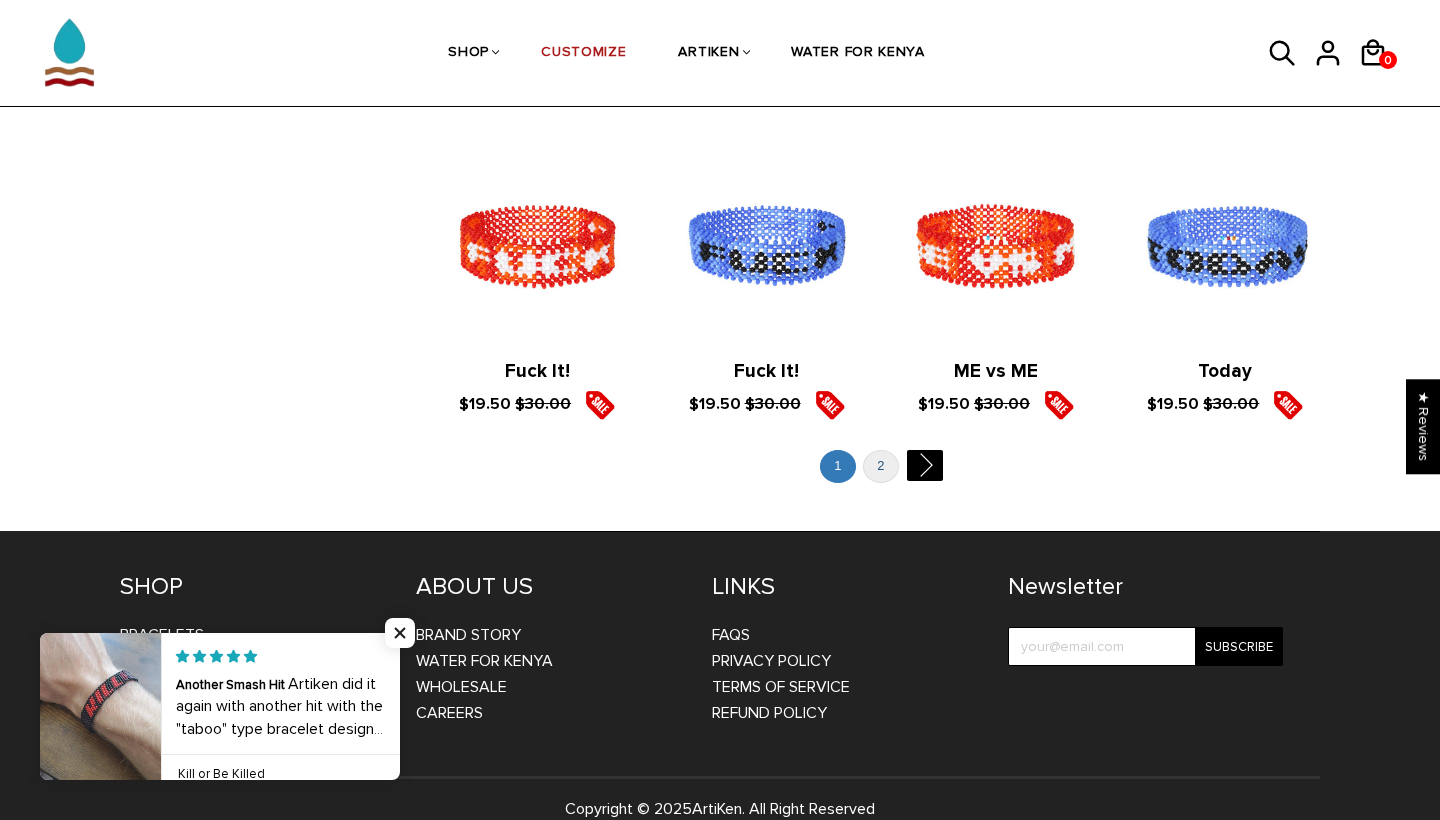 click on "2" at bounding box center (881, 466) 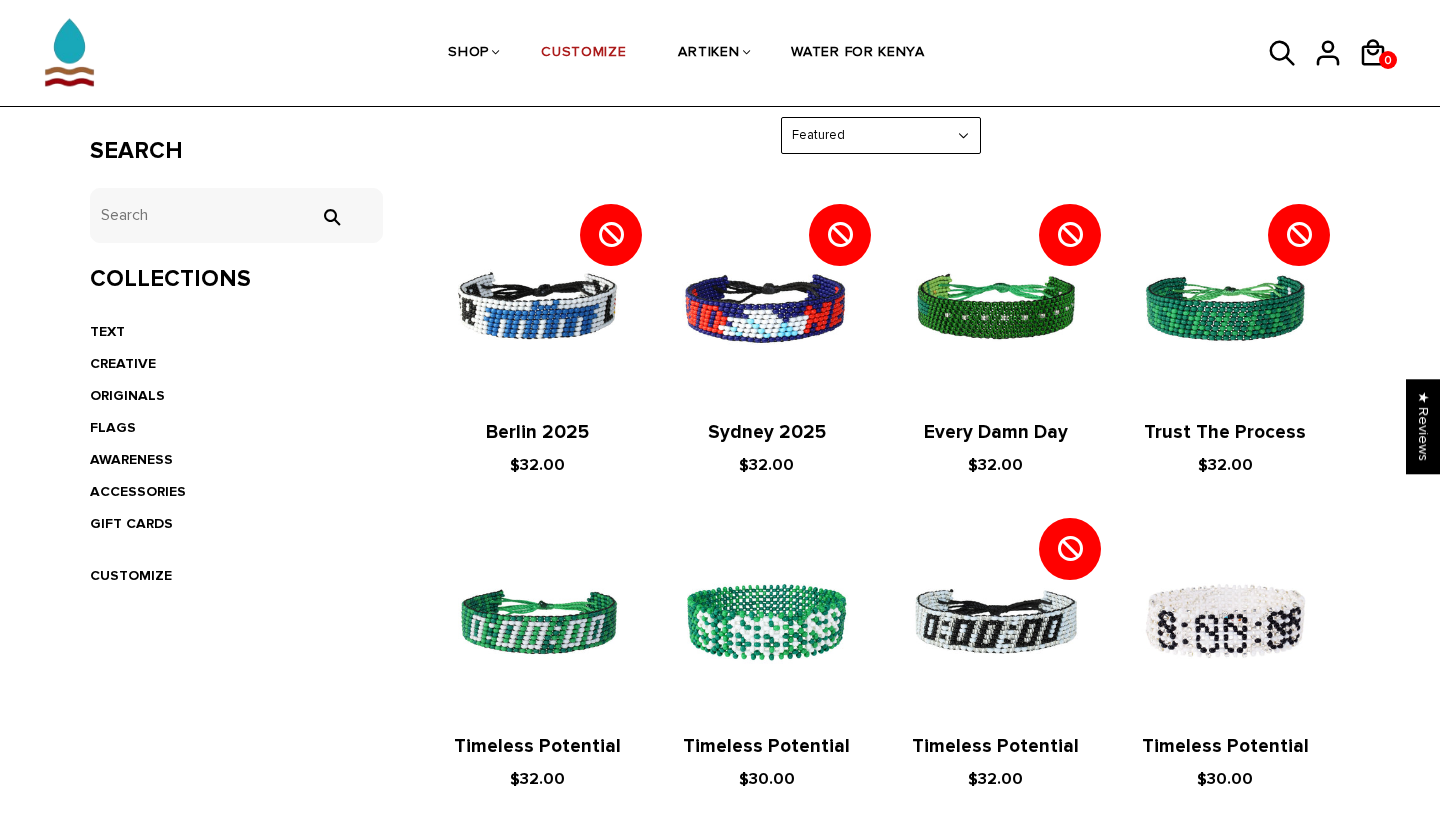 scroll, scrollTop: 324, scrollLeft: 0, axis: vertical 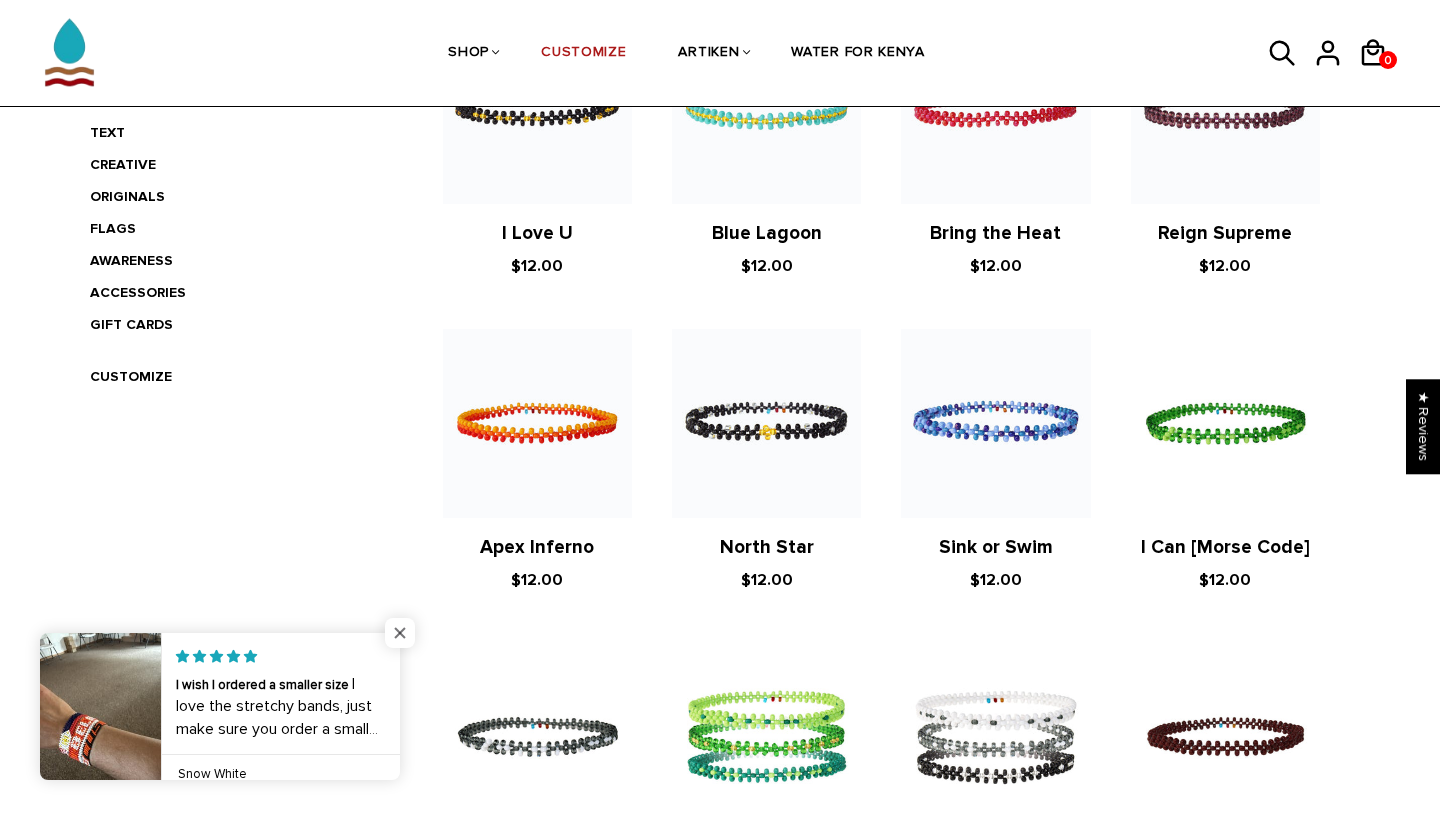 click at bounding box center (400, 633) 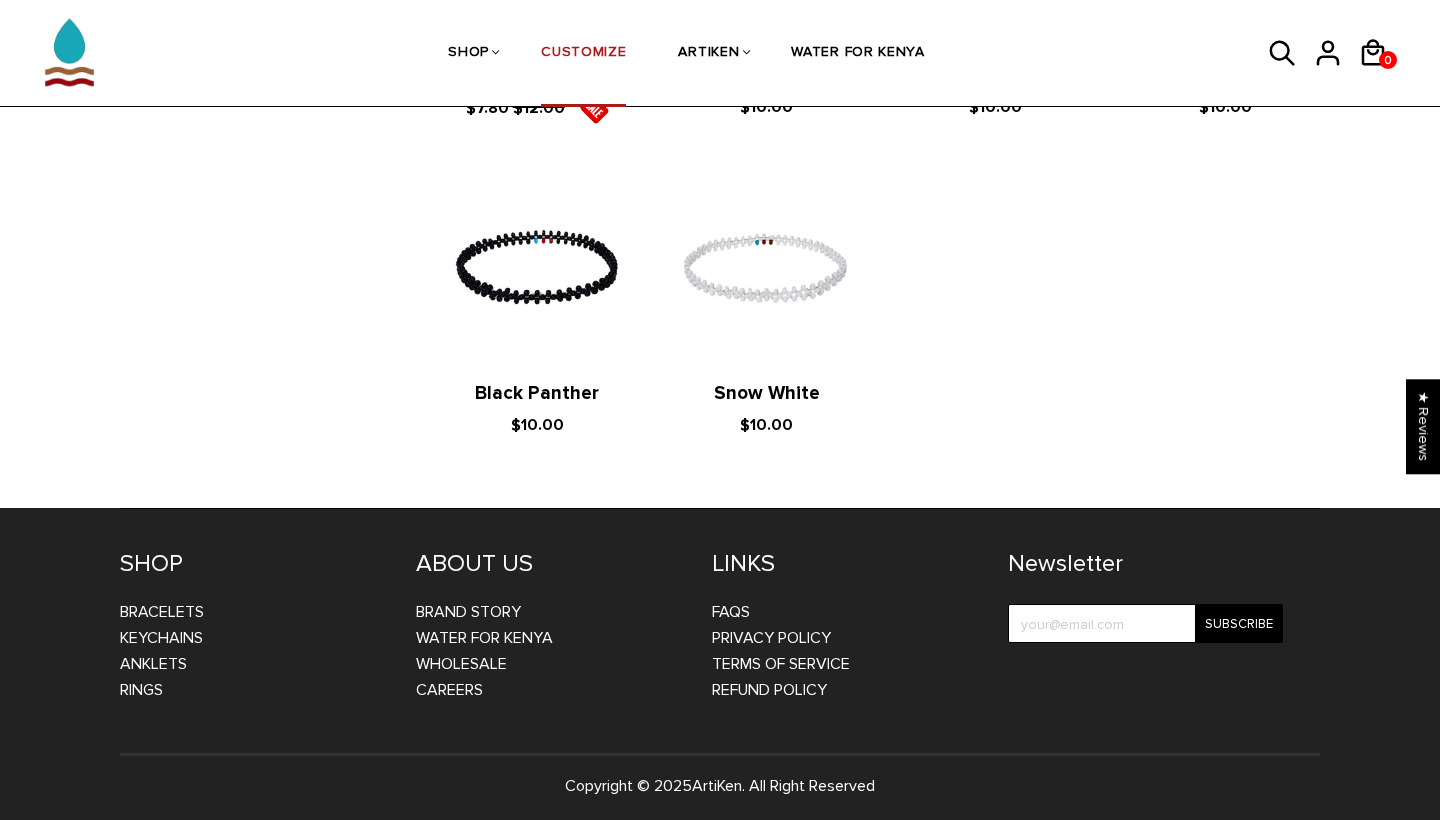 scroll, scrollTop: 1956, scrollLeft: 0, axis: vertical 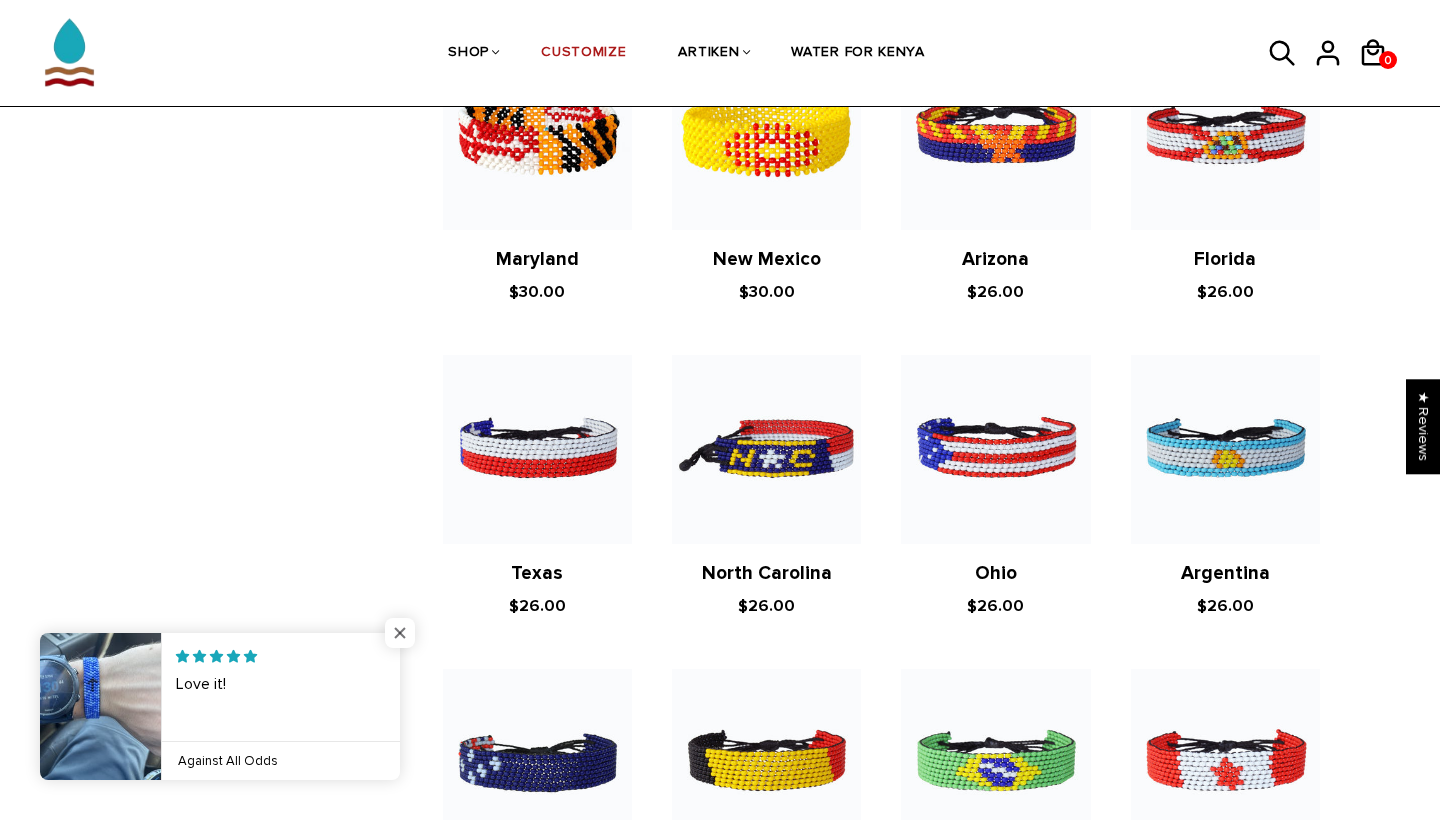 click at bounding box center [400, 633] 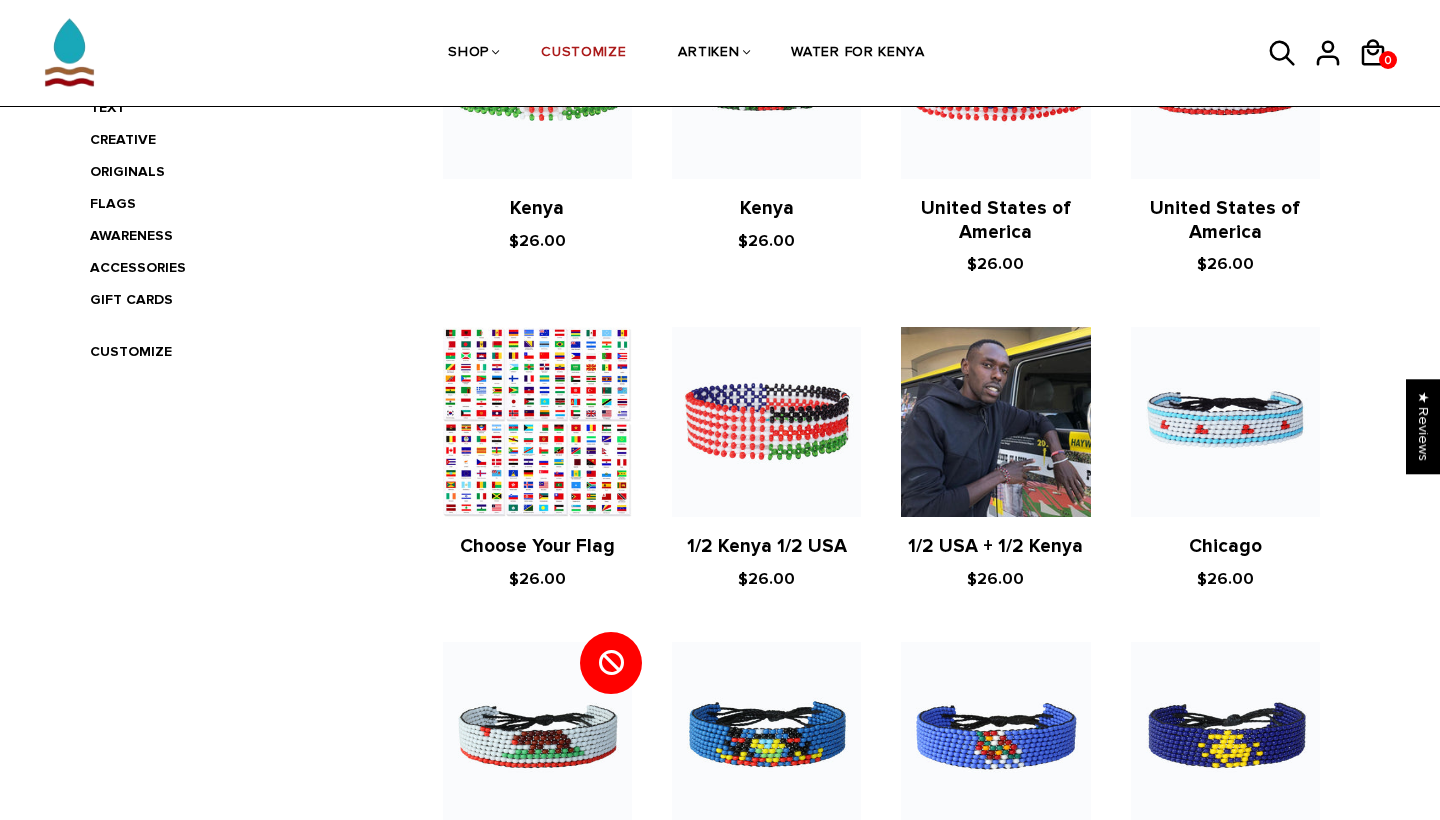 scroll, scrollTop: 430, scrollLeft: 0, axis: vertical 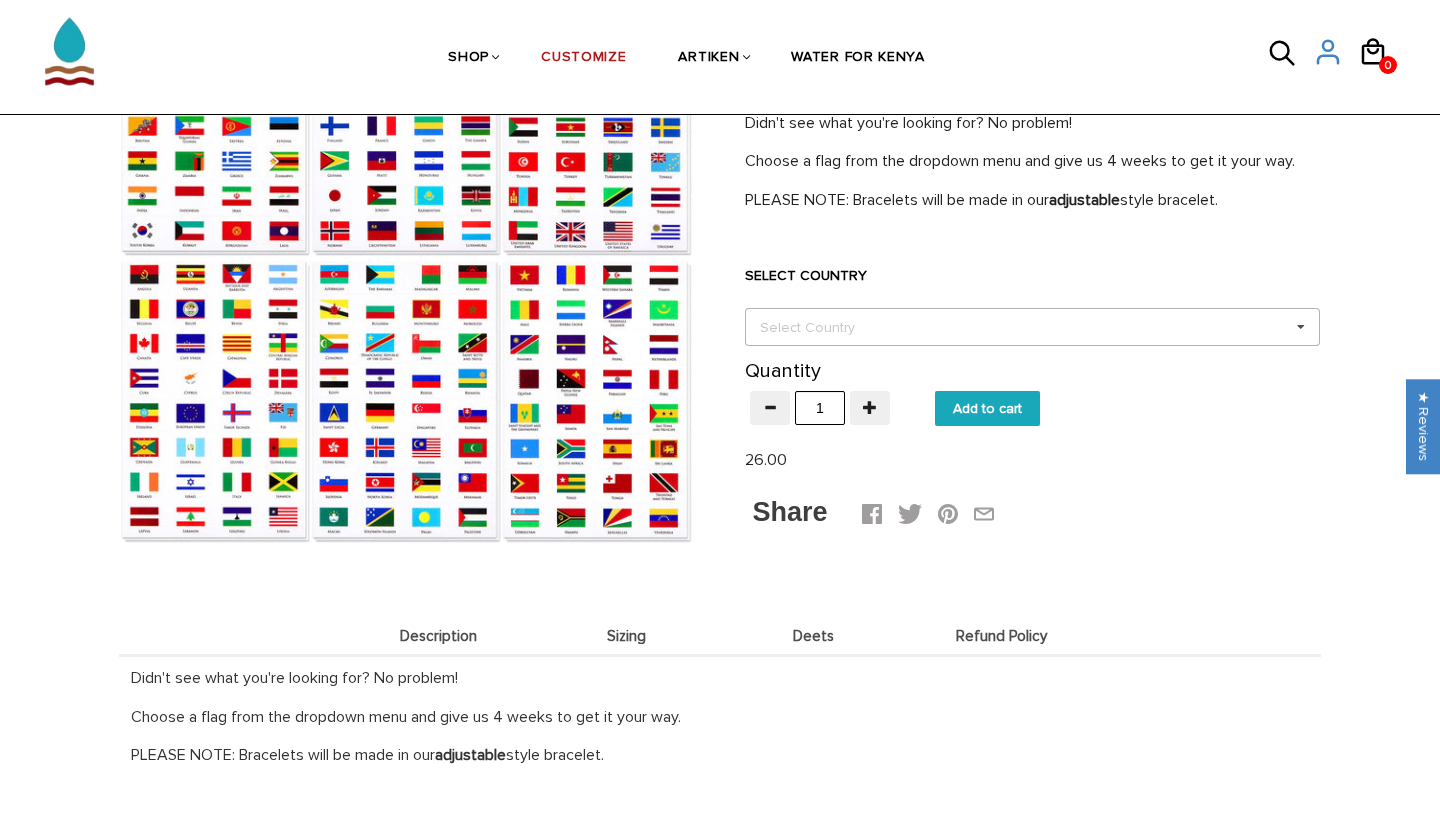 click on "Select Country" at bounding box center (819, 327) 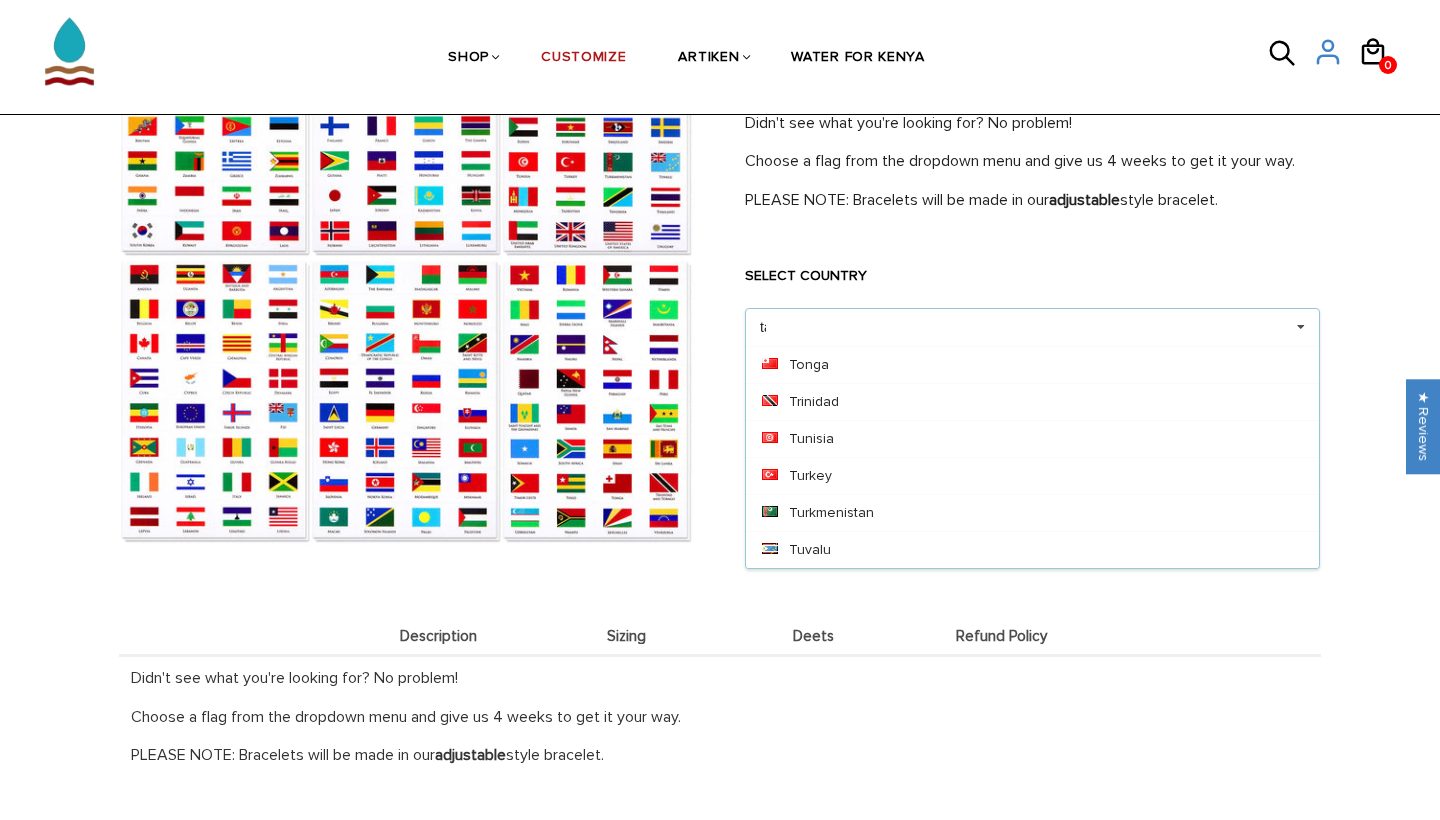 scroll, scrollTop: 259, scrollLeft: 0, axis: vertical 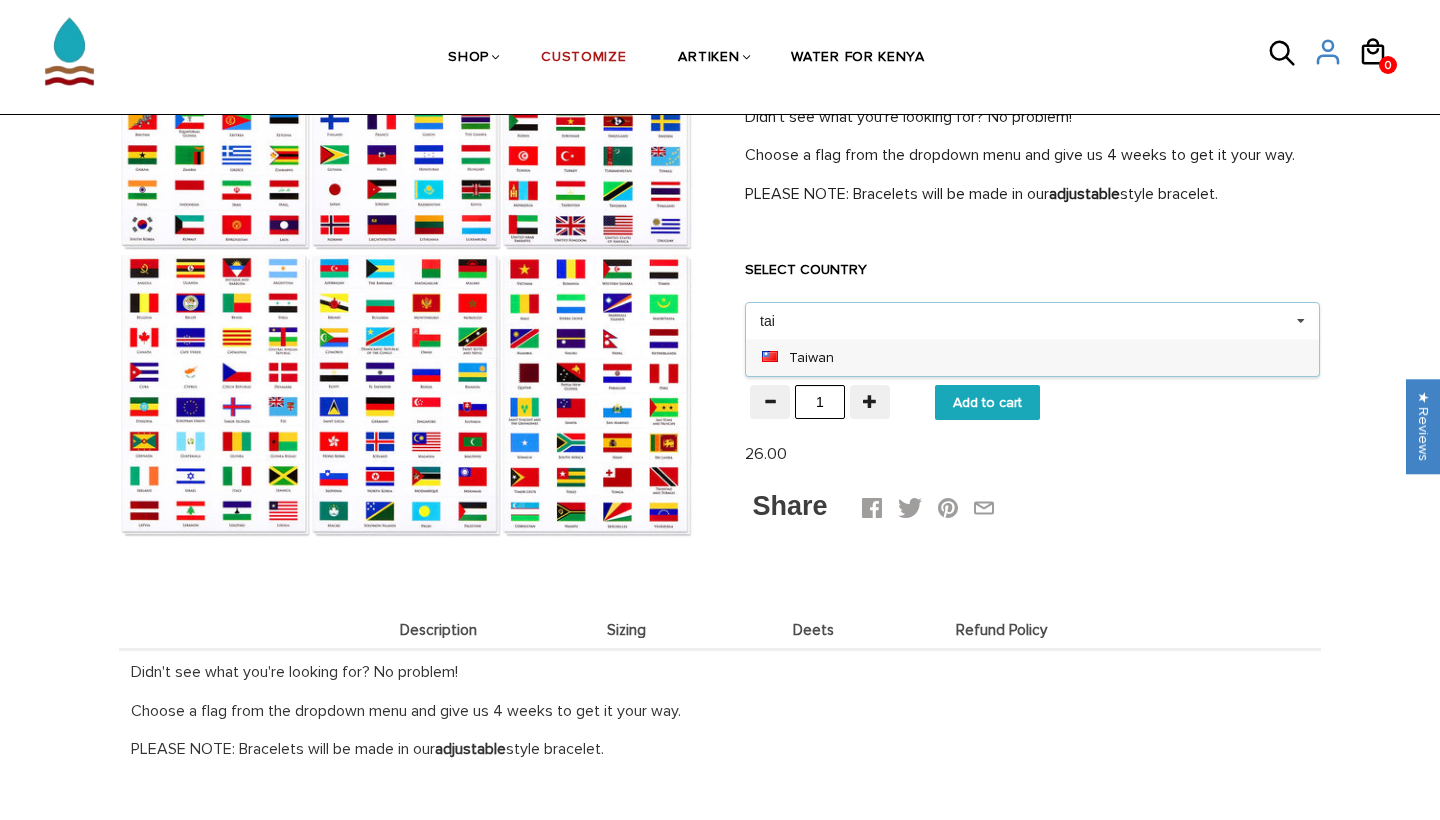 type on "tai" 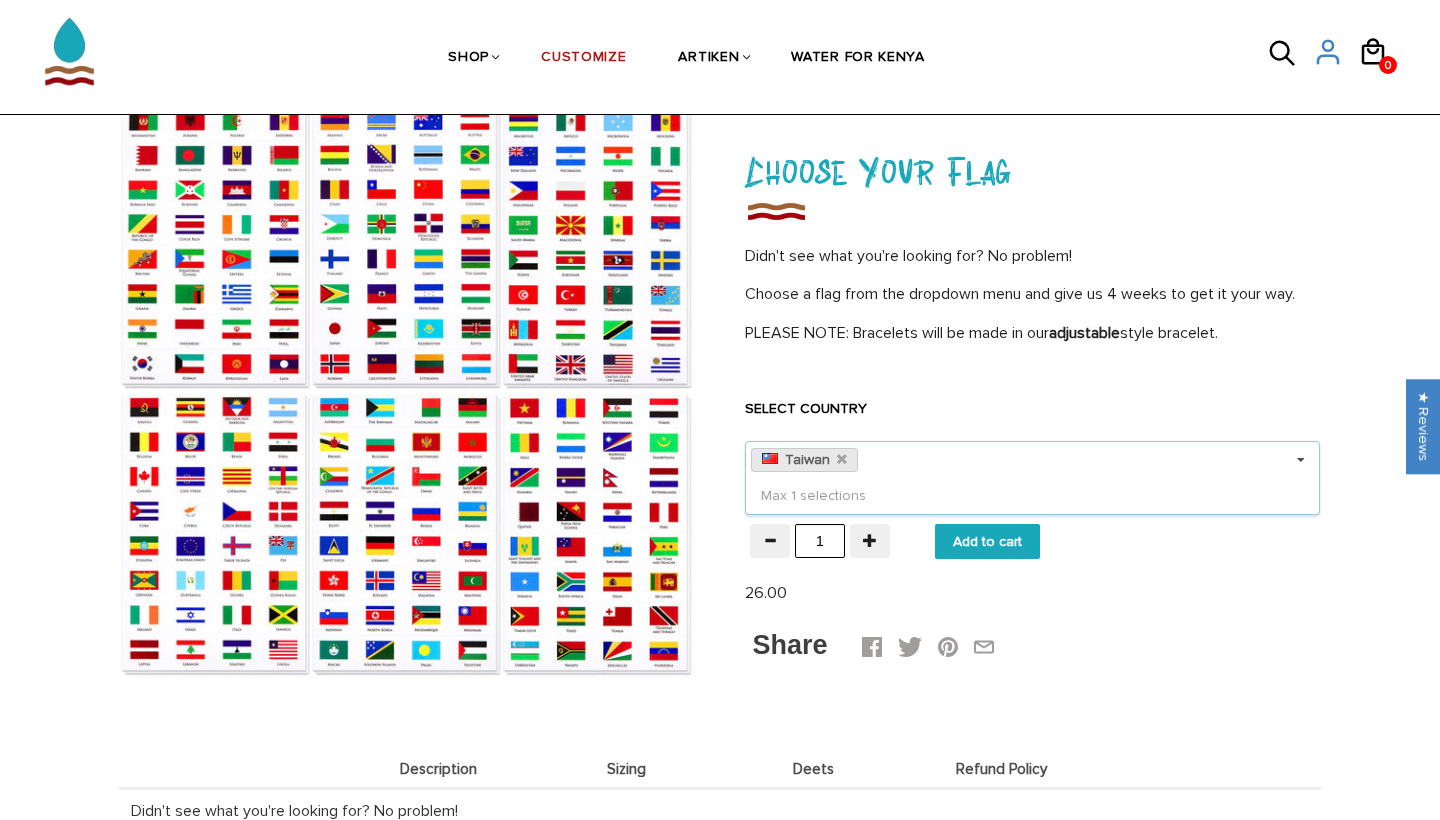 scroll, scrollTop: 89, scrollLeft: 0, axis: vertical 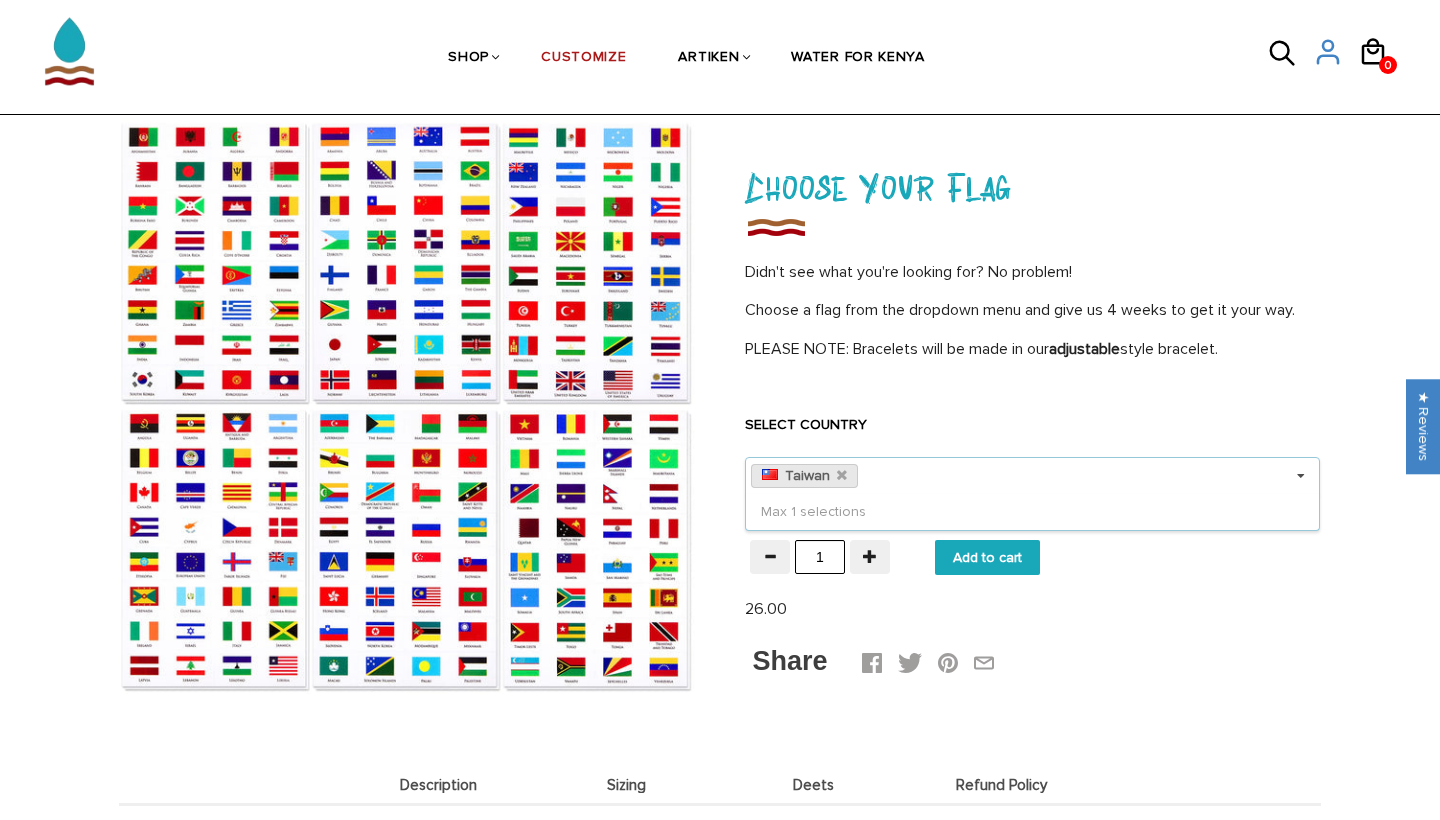 click on "Choose Your Flag
Didn't see what you're looking for? No problem!
Choose a flag from the dropdown menu and give us 4 weeks to get it your way.
PLEASE NOTE: Bracelets will be made in our  adjustable  style bracelet.
SELECT COUNTRY
Taiwan Select Country
Others
Afghanistan
Aland Islands
Albania
Algeria
American Samoa
Andorra
Angola
Anguilla
Antigua
Argentina
Armenia
Aruba
Australia
Austria
Azerbaijan
Bahamas
Bahrain
Bangladesh
Barbados
Belarus
Belgium
Belize
Benin
Bermuda
Bhutan
Bolivia
Bosnia
Botswana
Bouvet Island
Brazil
British Virgin Islands
Brunei
Bulgaria
Burkina Faso
Burma
Burundi
Caicos Islands
Cambodia
Cameroon
Canada
Cape Verde
Cayman Islands
Central African Republic
Chad
Chile
China
Colombia" at bounding box center [1032, 419] 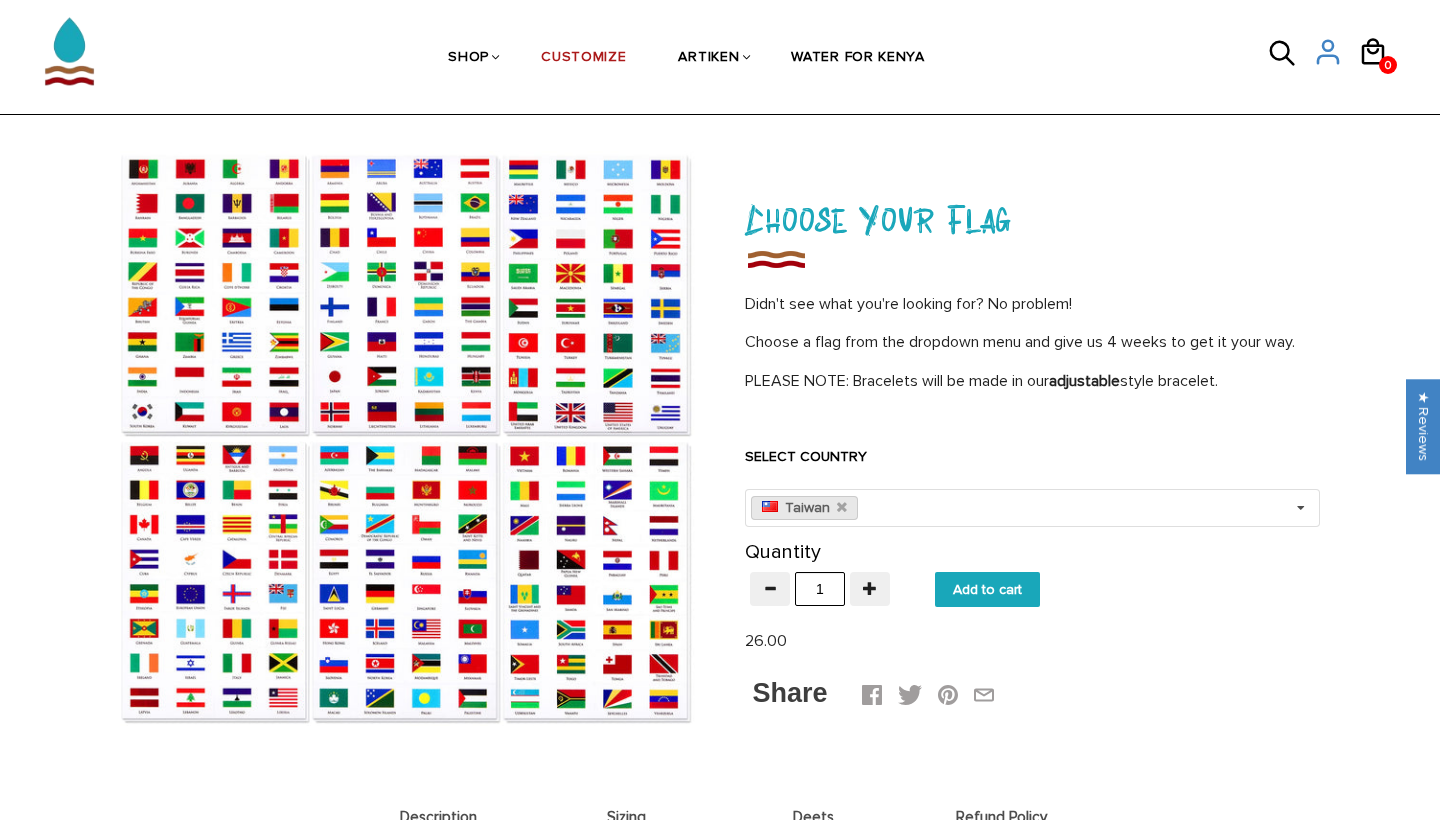 scroll, scrollTop: 9, scrollLeft: 0, axis: vertical 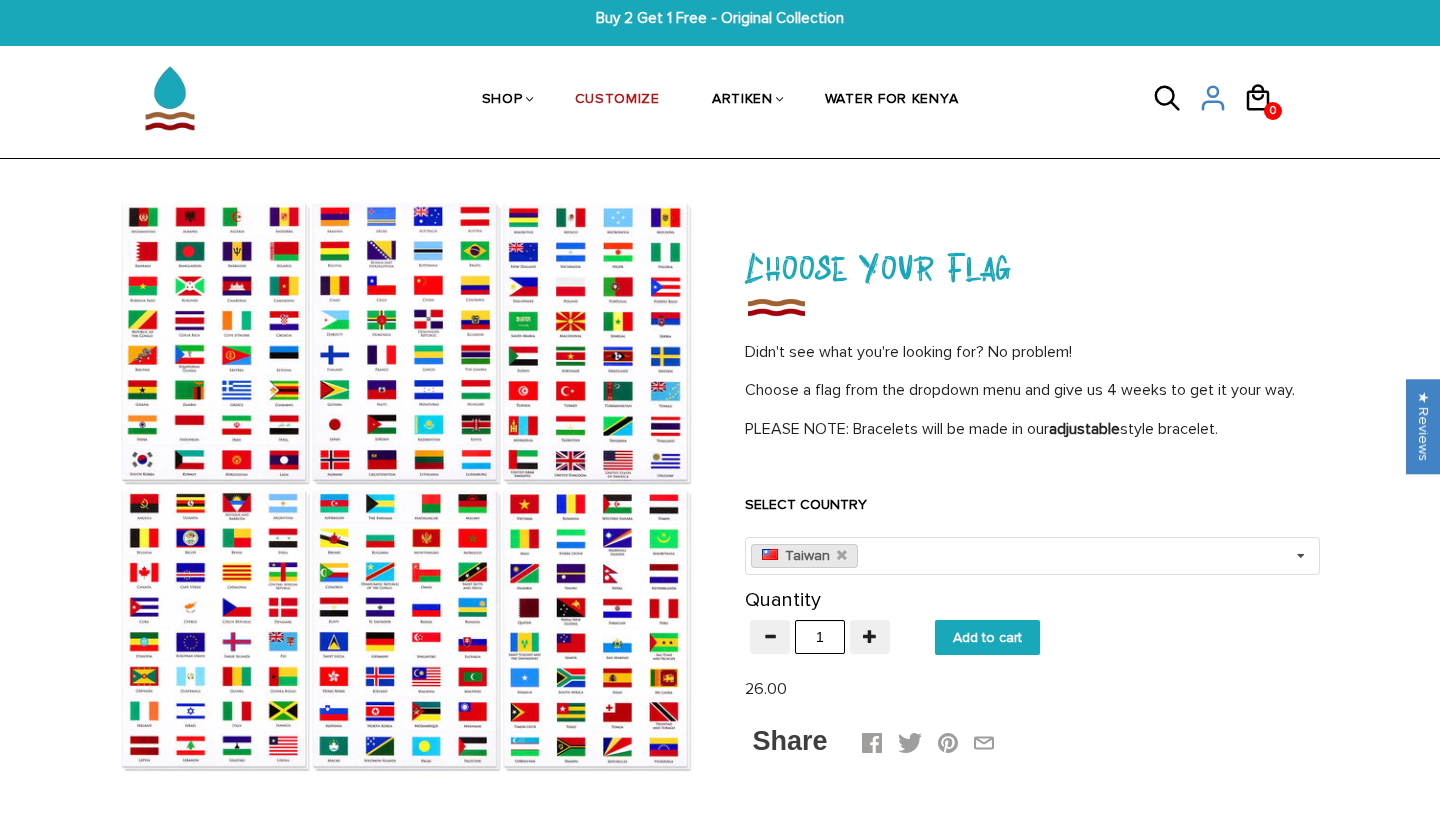 click on "Add to cart" at bounding box center (987, 637) 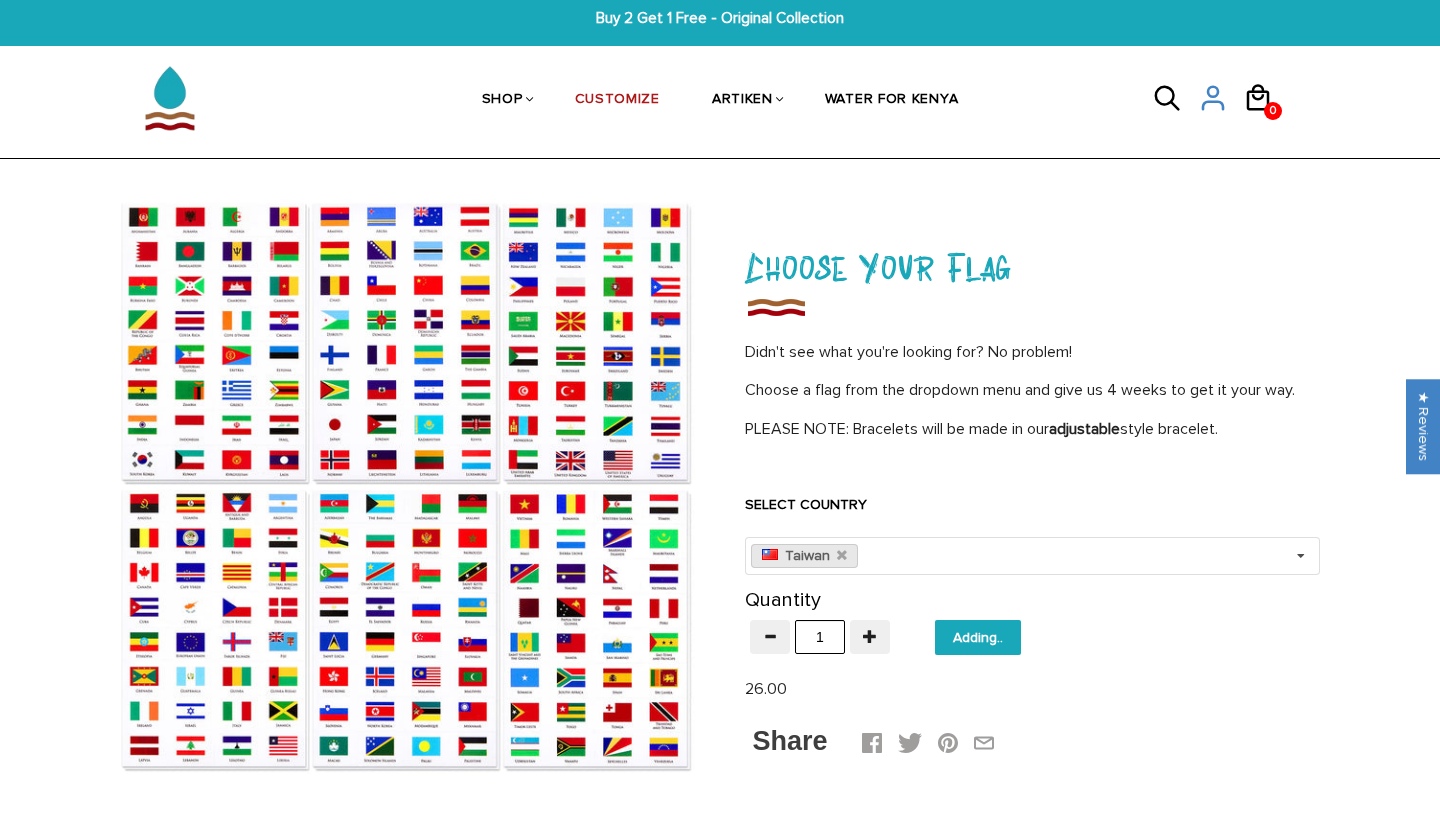 type on "Add to cart" 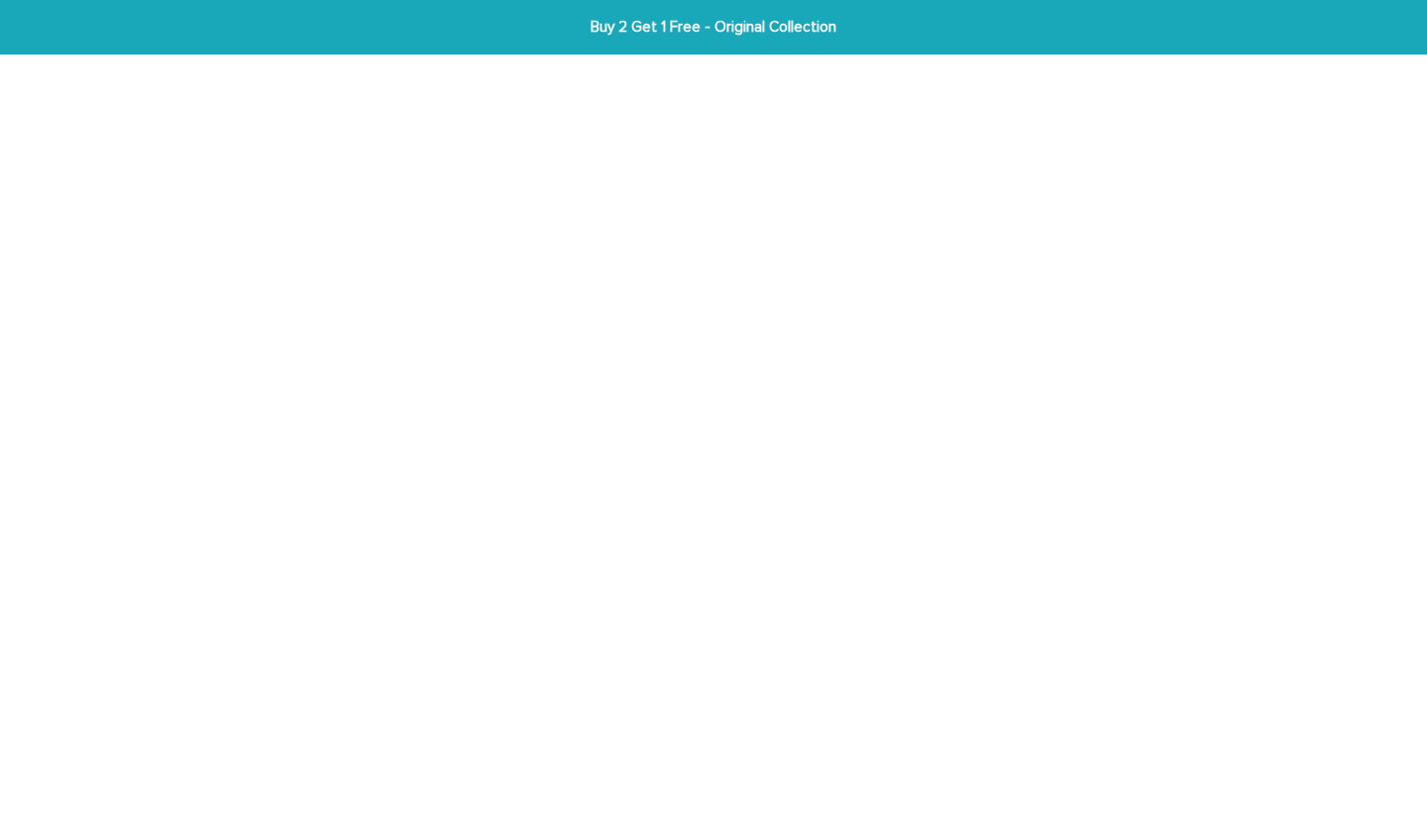 scroll, scrollTop: 0, scrollLeft: 0, axis: both 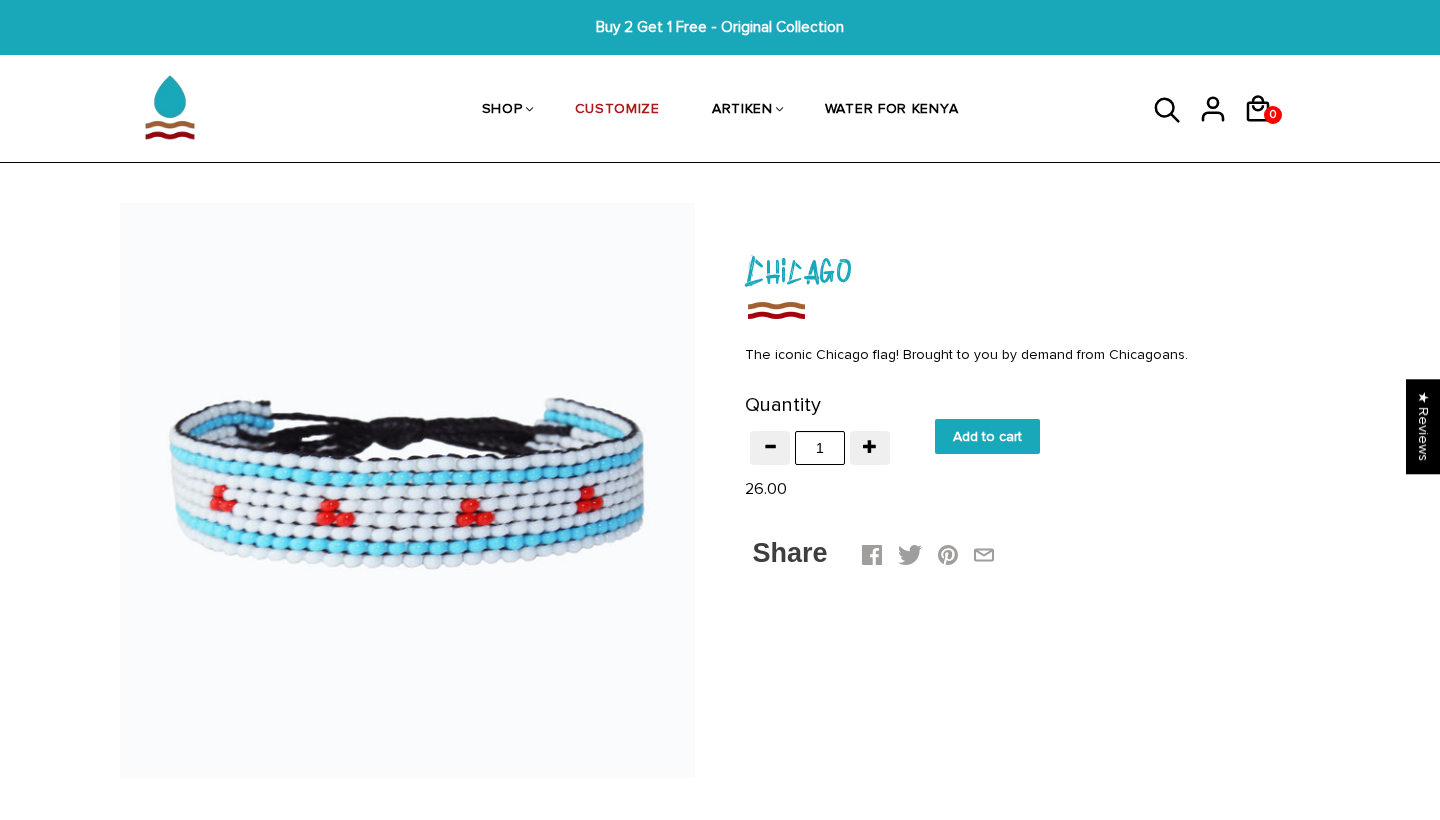 click on "Add to cart" at bounding box center (987, 436) 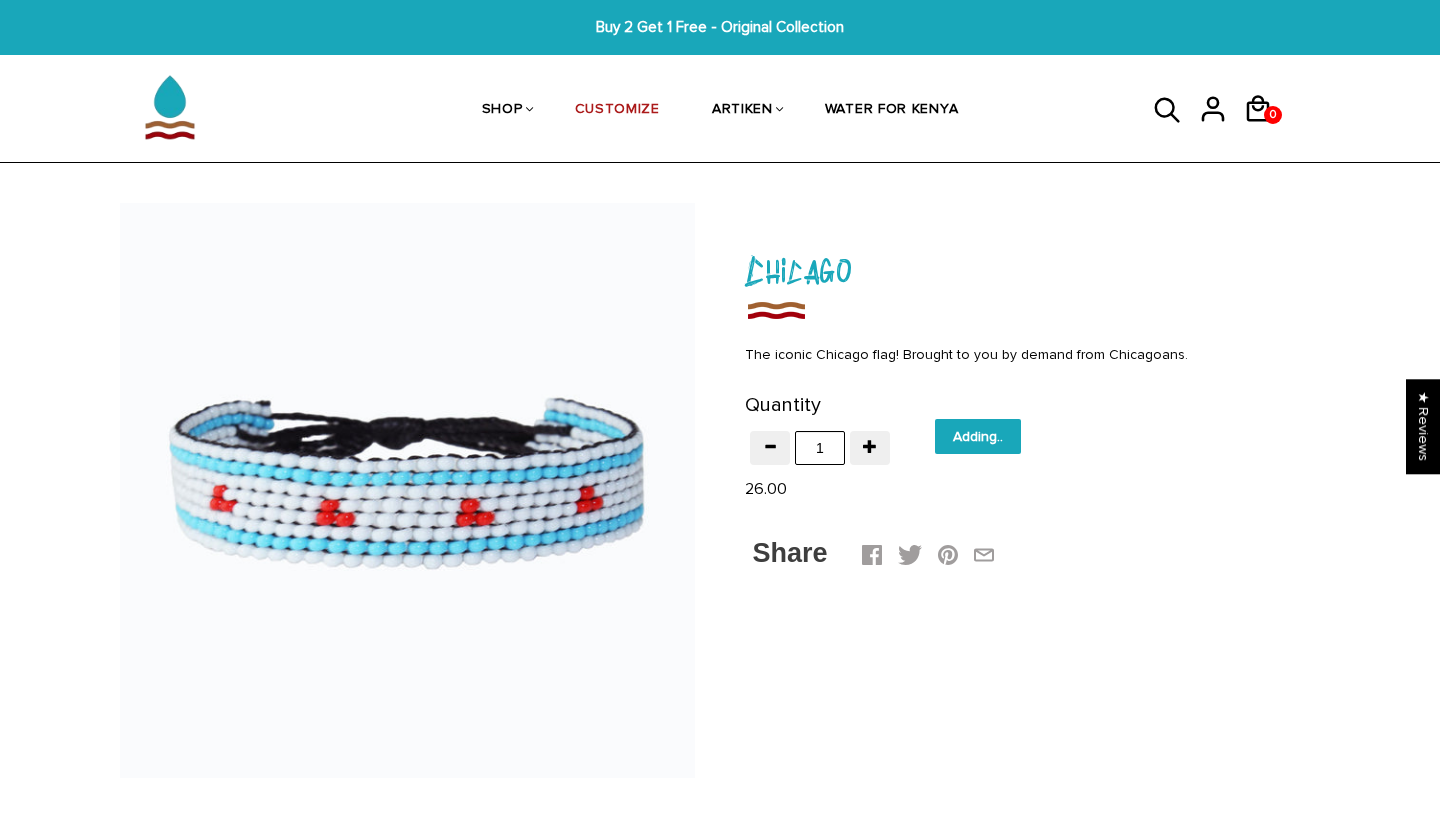 type on "Add to cart" 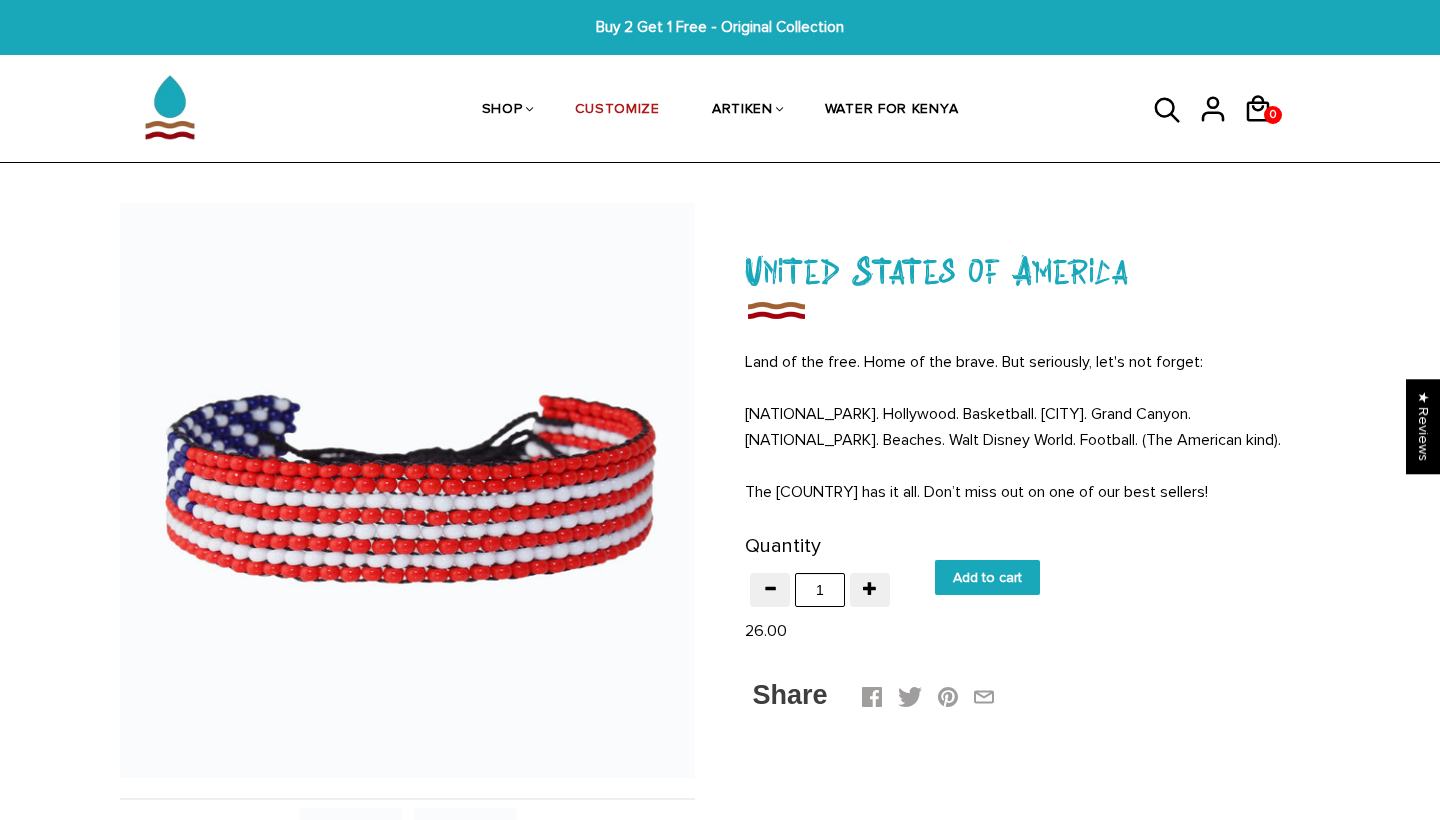 scroll, scrollTop: 0, scrollLeft: 0, axis: both 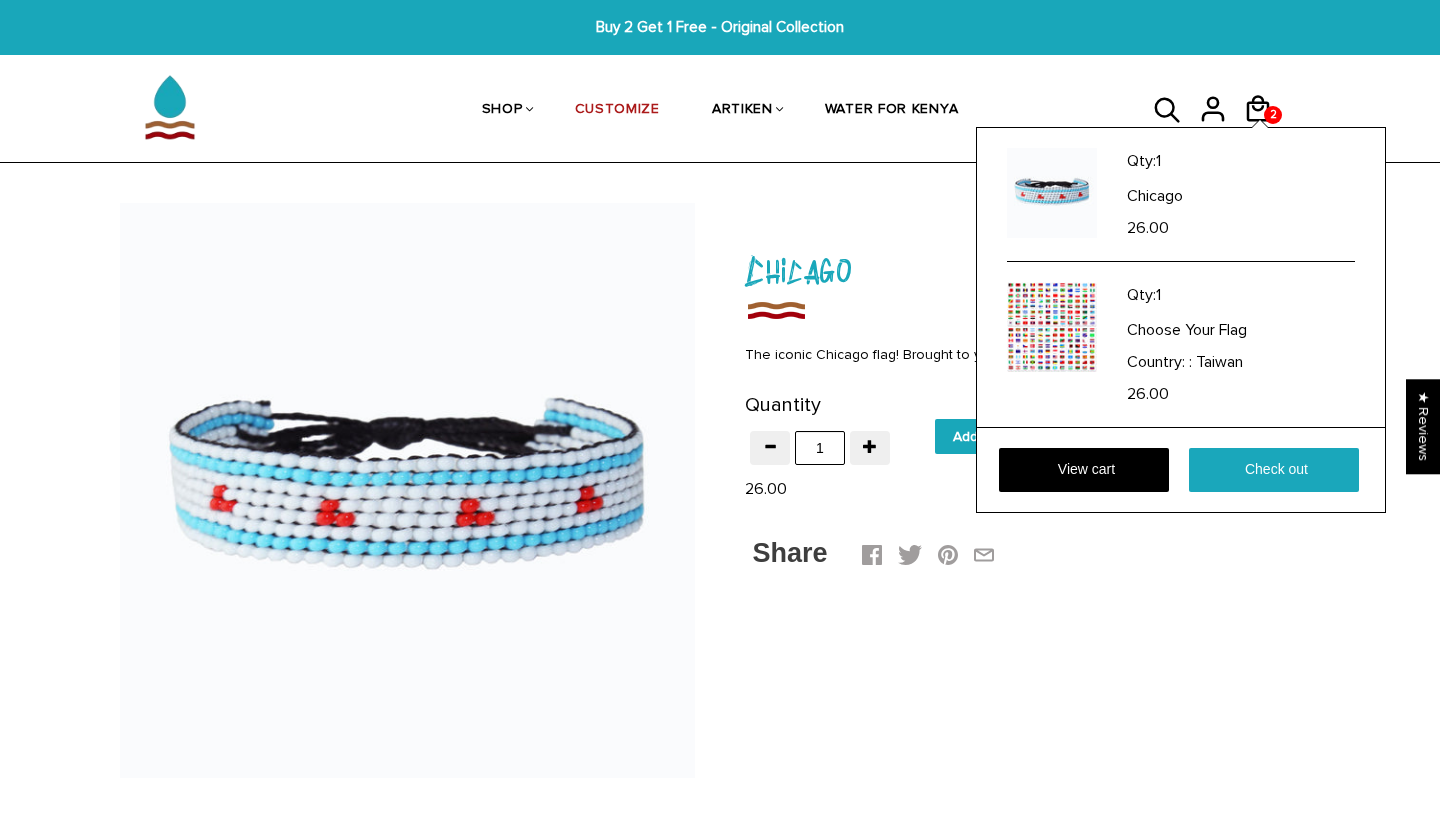 click at bounding box center [1260, 124] 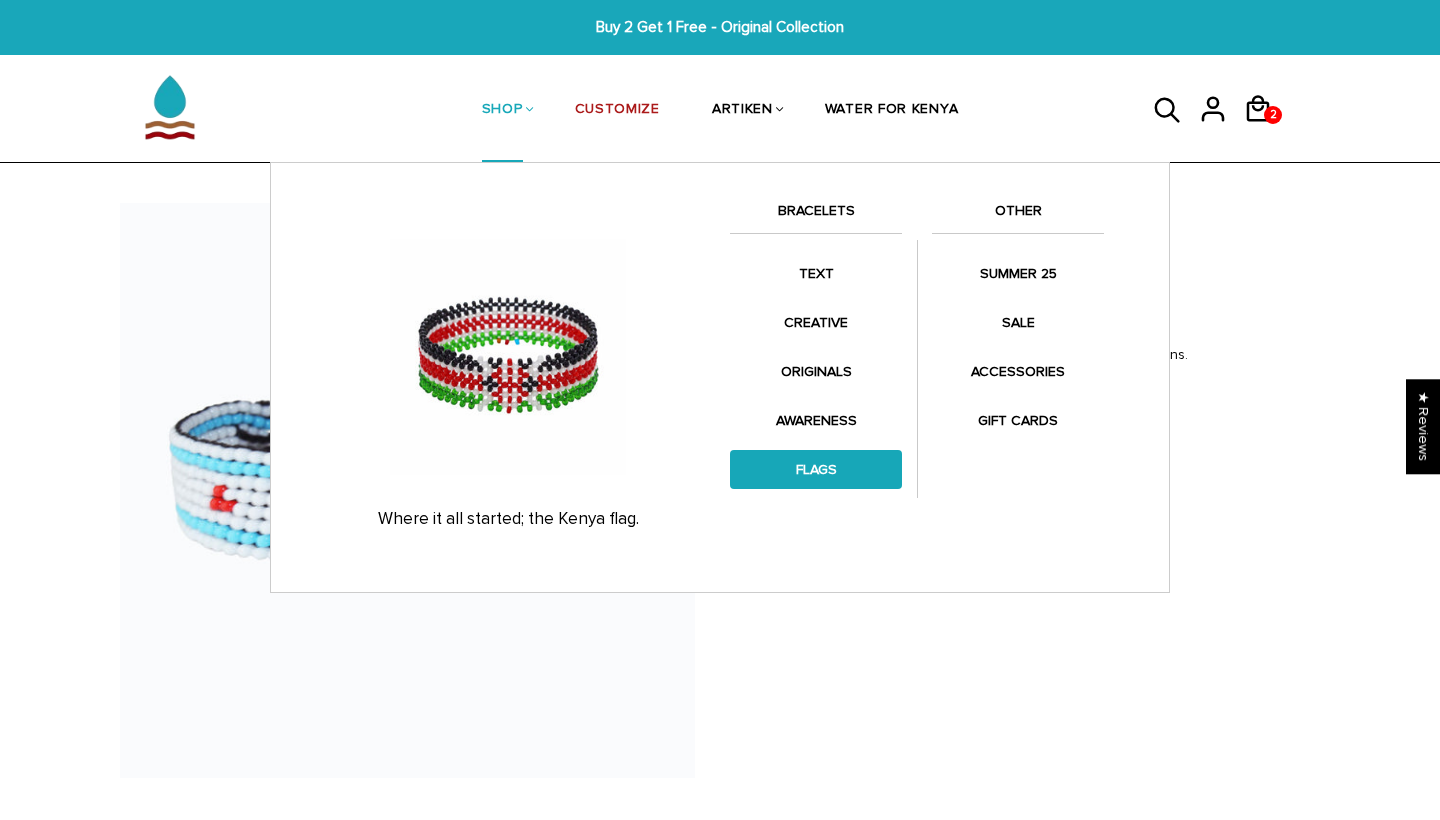 click on "FLAGS" at bounding box center [816, 469] 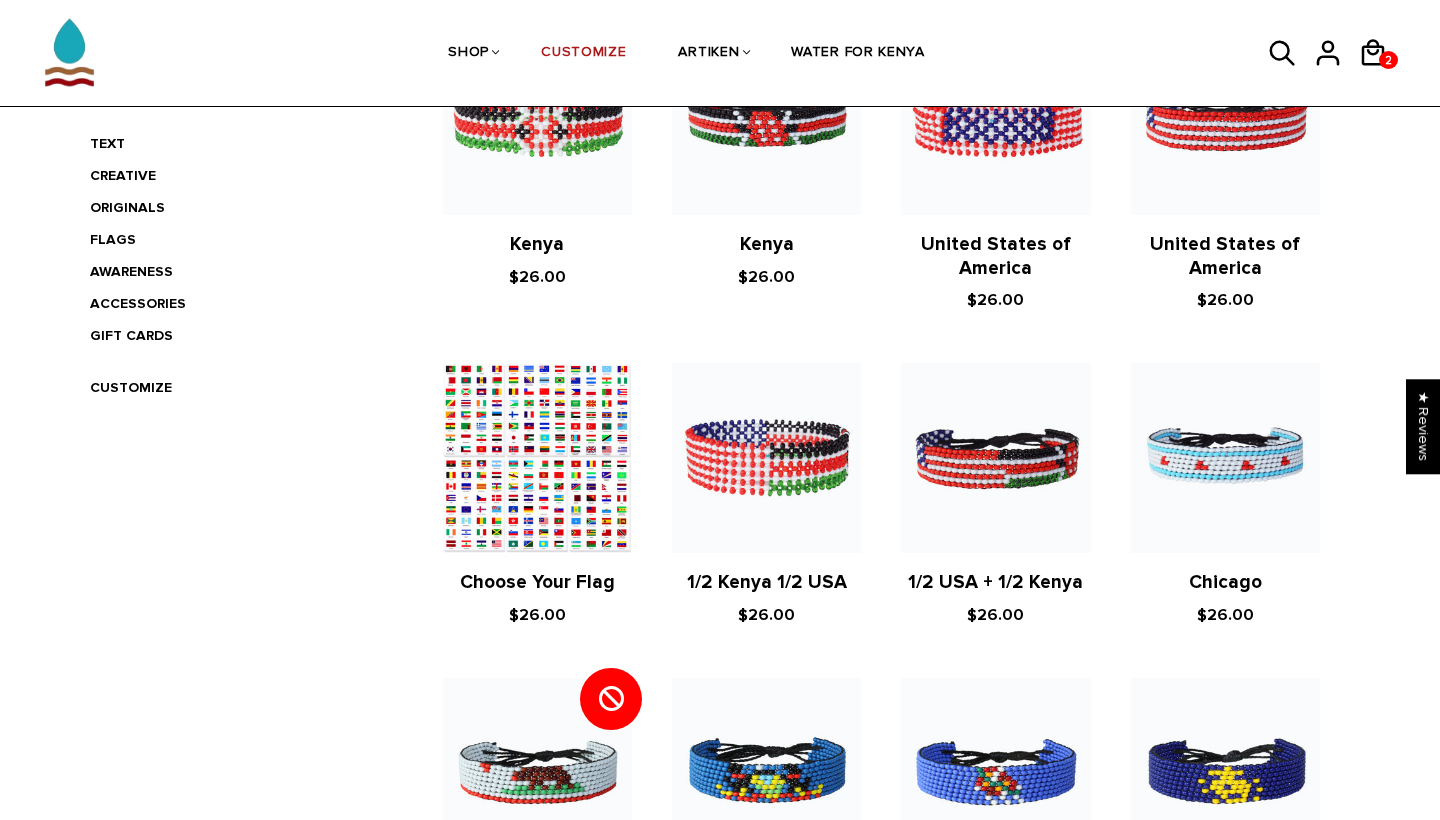 scroll, scrollTop: 744, scrollLeft: 0, axis: vertical 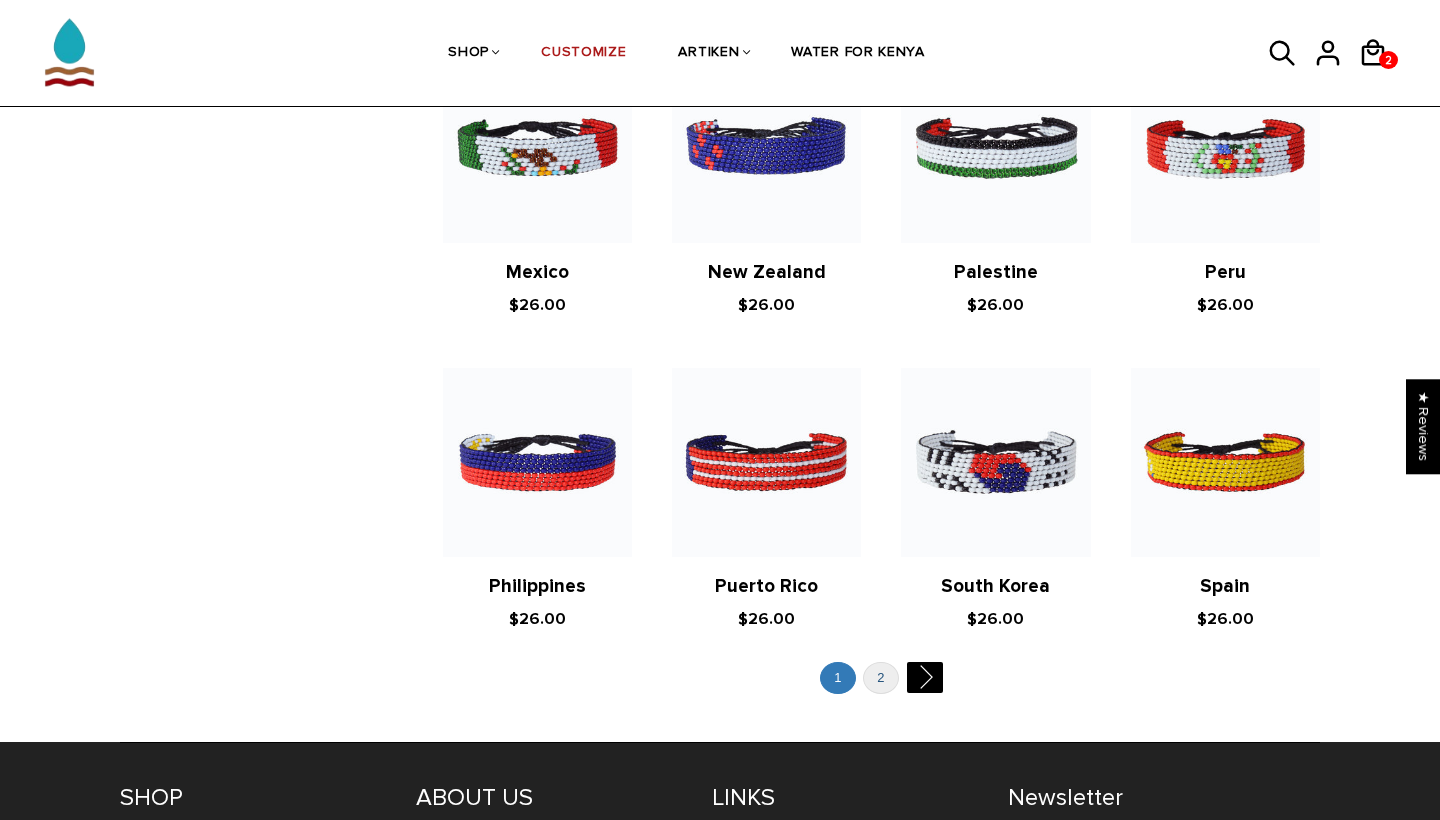 click on "2" at bounding box center (881, 678) 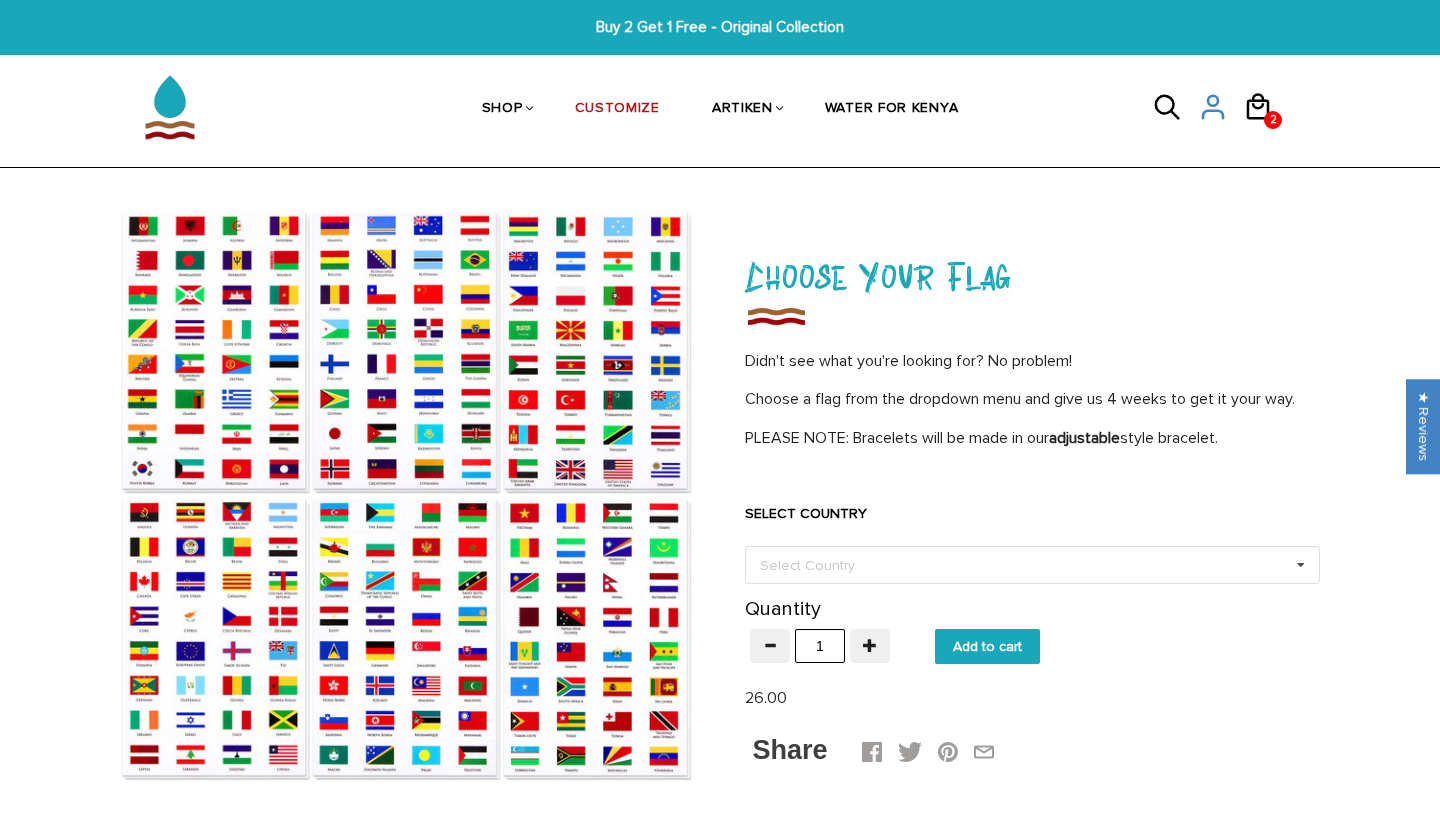 scroll, scrollTop: 0, scrollLeft: 0, axis: both 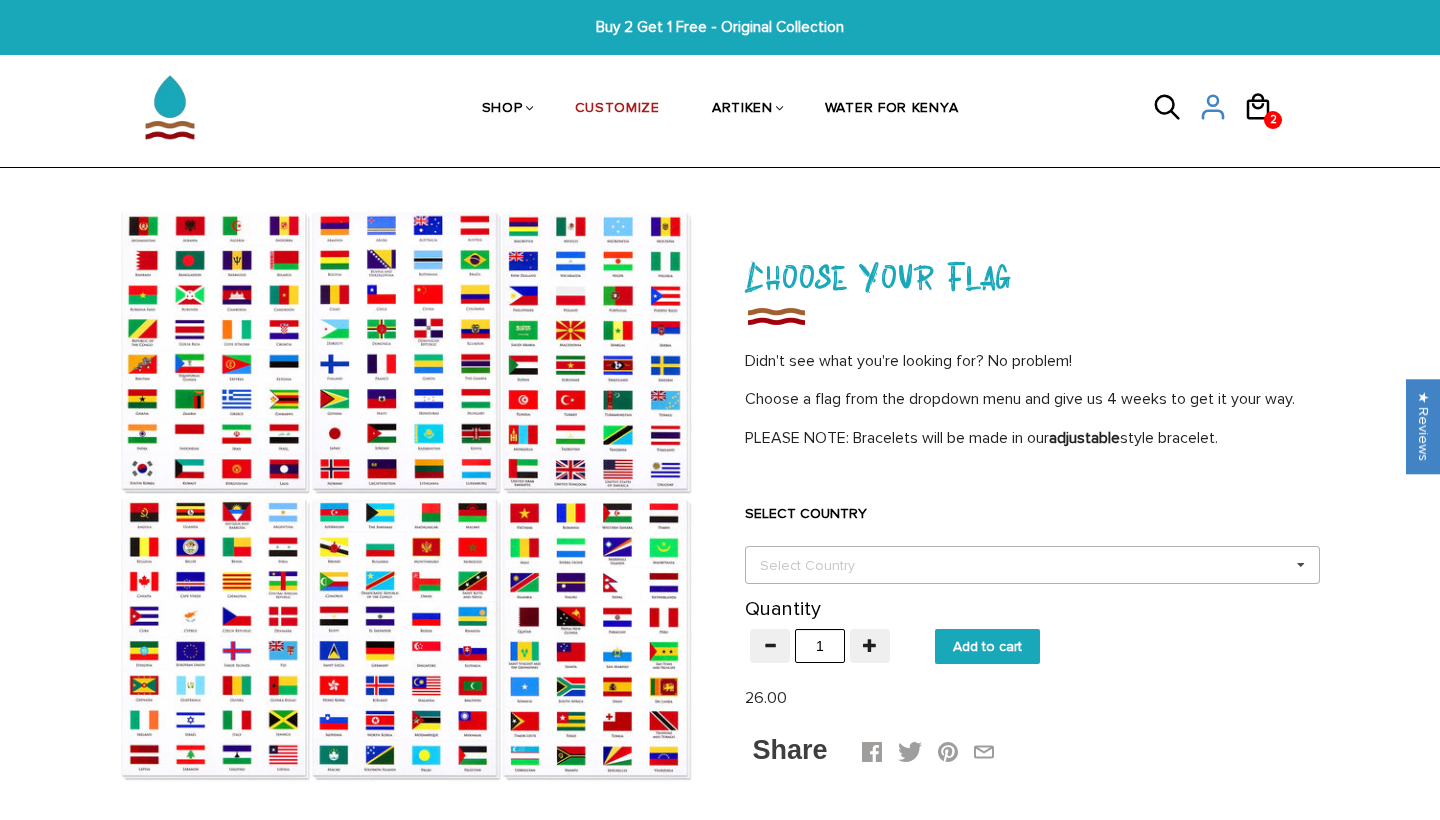 click on "Select Country
Others
Afghanistan
Aland Islands
Albania
Algeria
American Samoa
Andorra
Angola
Anguilla
Antigua
Argentina
Armenia
Aruba
Australia
Austria
Azerbaijan
Bahamas
Bahrain
Bangladesh
Barbados
Belarus
Belgium
Belize
Benin
Bermuda
Bhutan
Bolivia
Bosnia
Botswana
Bouvet Island
Brazil
British Virgin Islands
Brunei
Bulgaria
Burkina Faso
Burma
Burundi
Caicos Islands
Cambodia
Cameroon
Canada
Cape Verde
Cayman Islands
Central African Republic
Chad
Chile
China
Christmas Island
Cocos Islands
Colombia
Comoros
Congo Brazzaville
Congo
Cook Islands
Costa Rica
Cote Divoire
Croatia
Cuba
Cyprus
Czech Republic
Denmark
Djibouti
Dominica
Dominican Republic
Ecuador
Egypt
El Salvador
England
Equatorial Guinea
Eritrea
Estonia
Ethiopia
European Union
Falkland Islands
Faroe Islands
Fiji
Finland" at bounding box center (1032, 565) 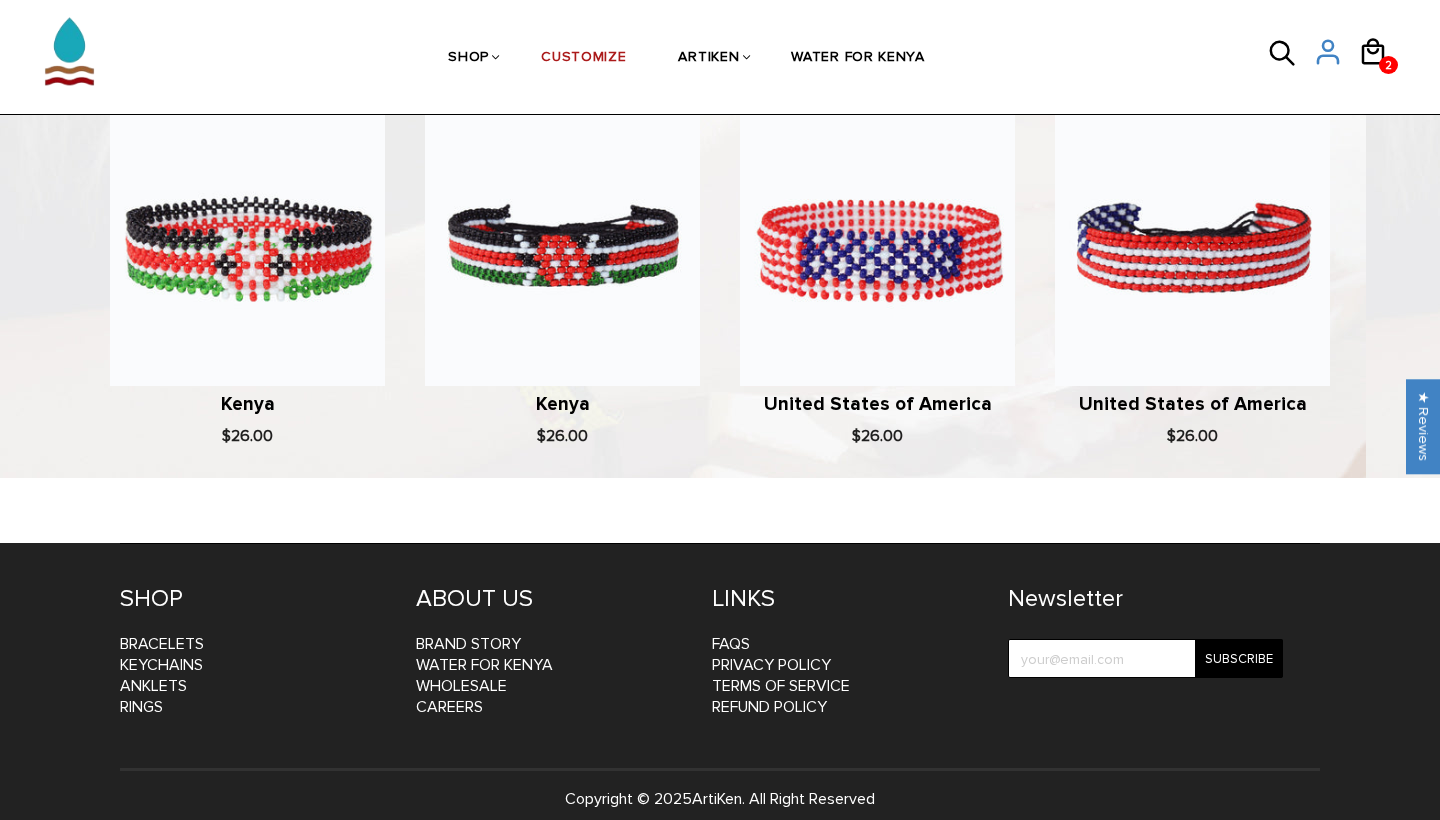 scroll, scrollTop: 861, scrollLeft: 0, axis: vertical 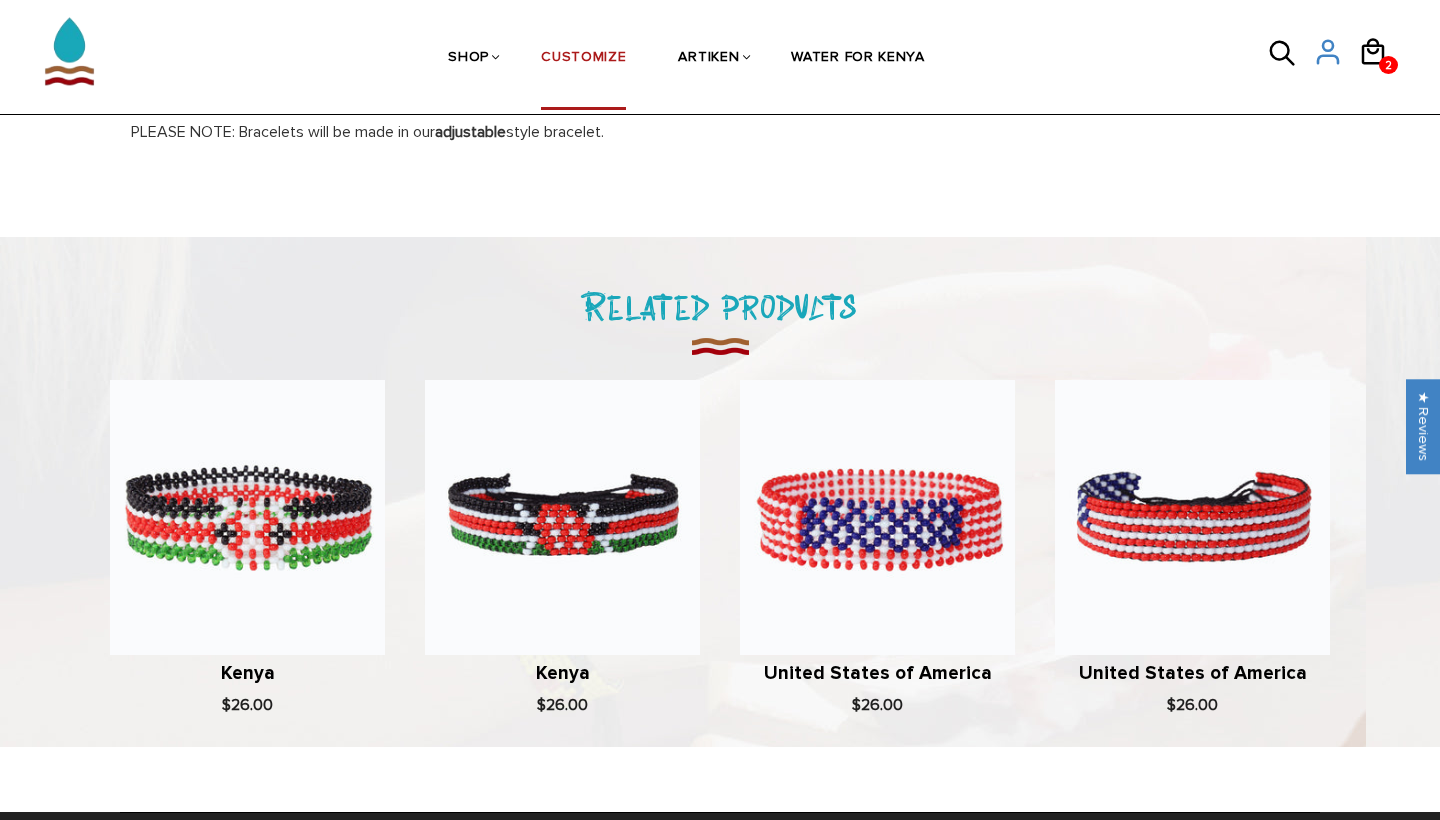 type on "[STATE]" 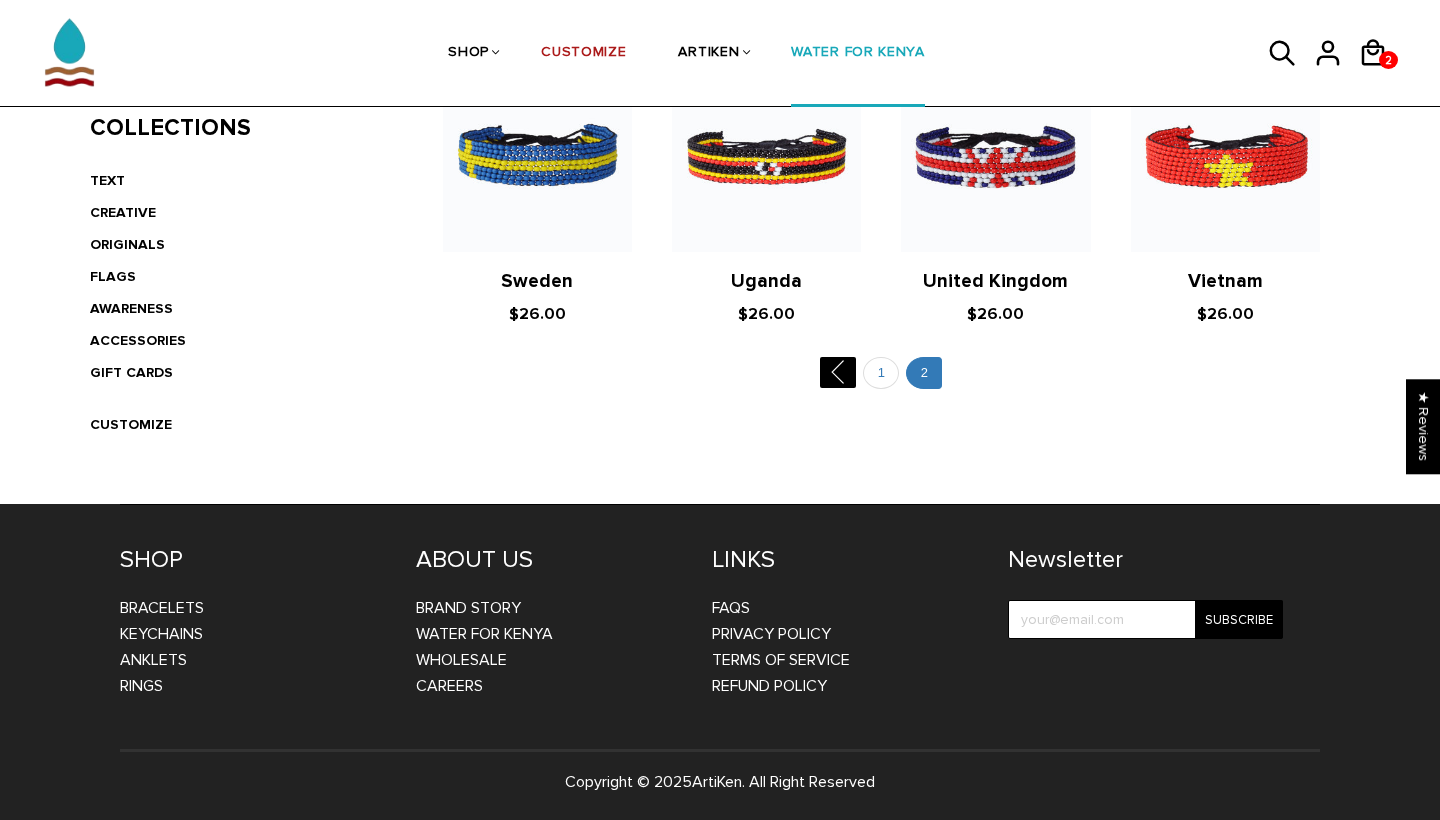 scroll, scrollTop: 489, scrollLeft: 0, axis: vertical 